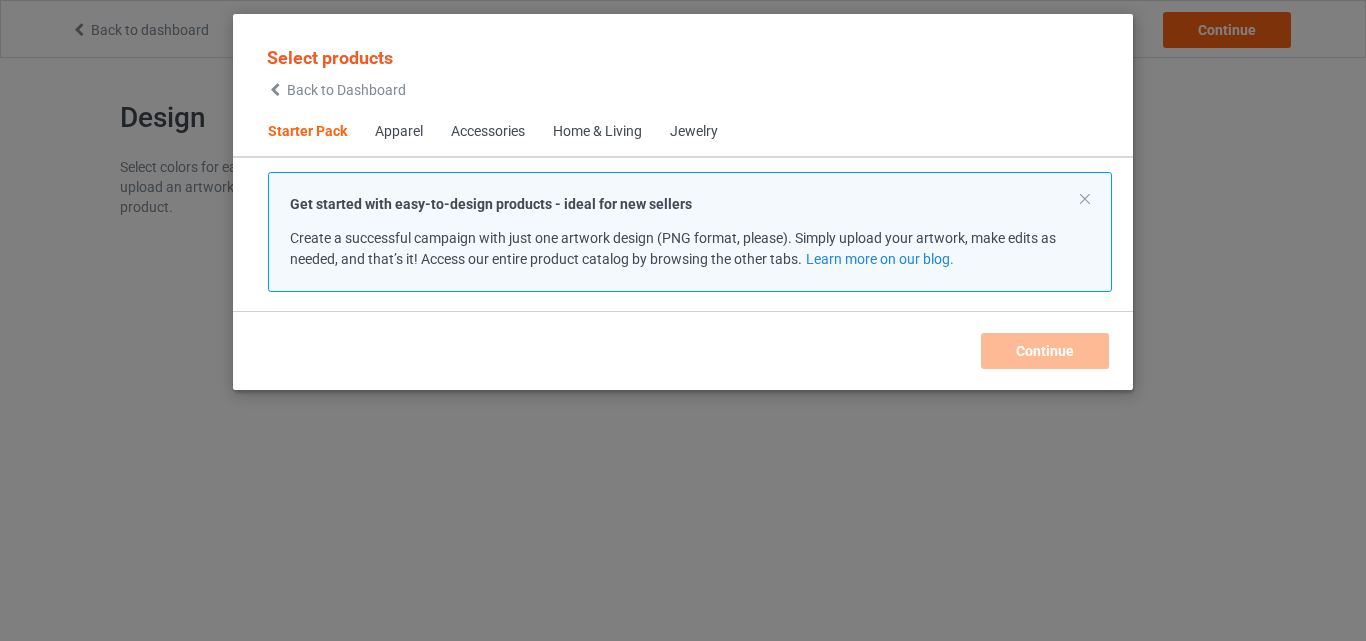 scroll, scrollTop: 0, scrollLeft: 0, axis: both 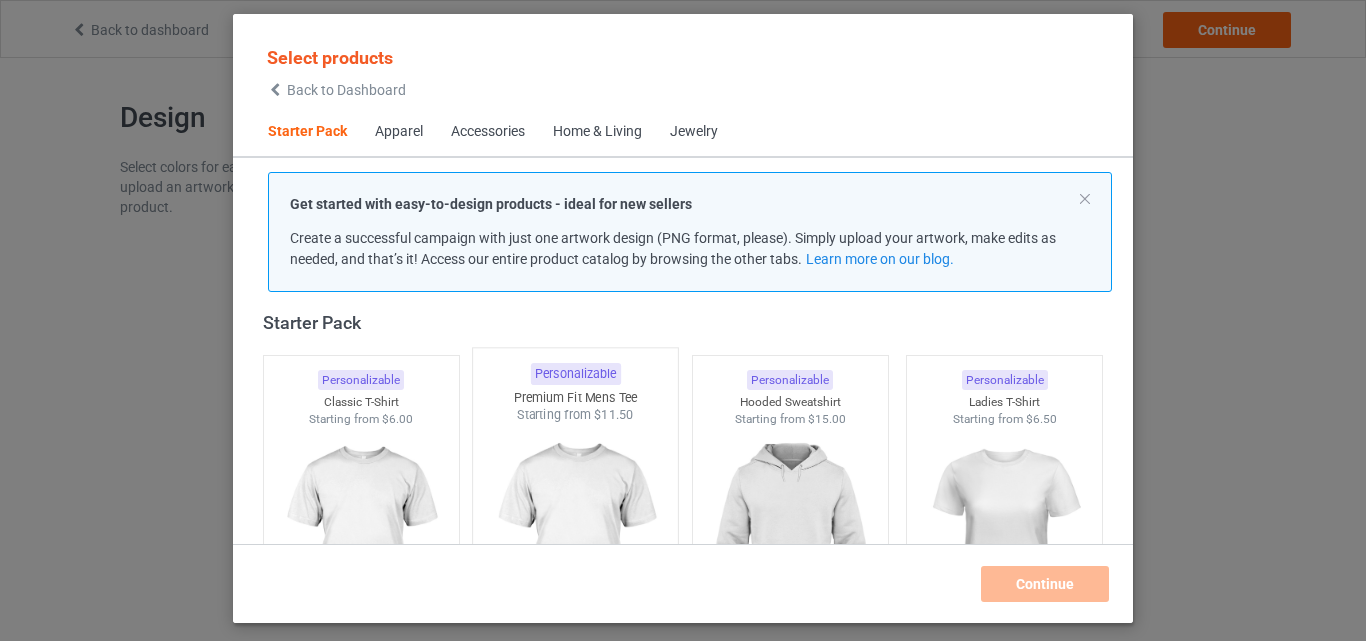 drag, startPoint x: 381, startPoint y: 451, endPoint x: 596, endPoint y: 448, distance: 215.02094 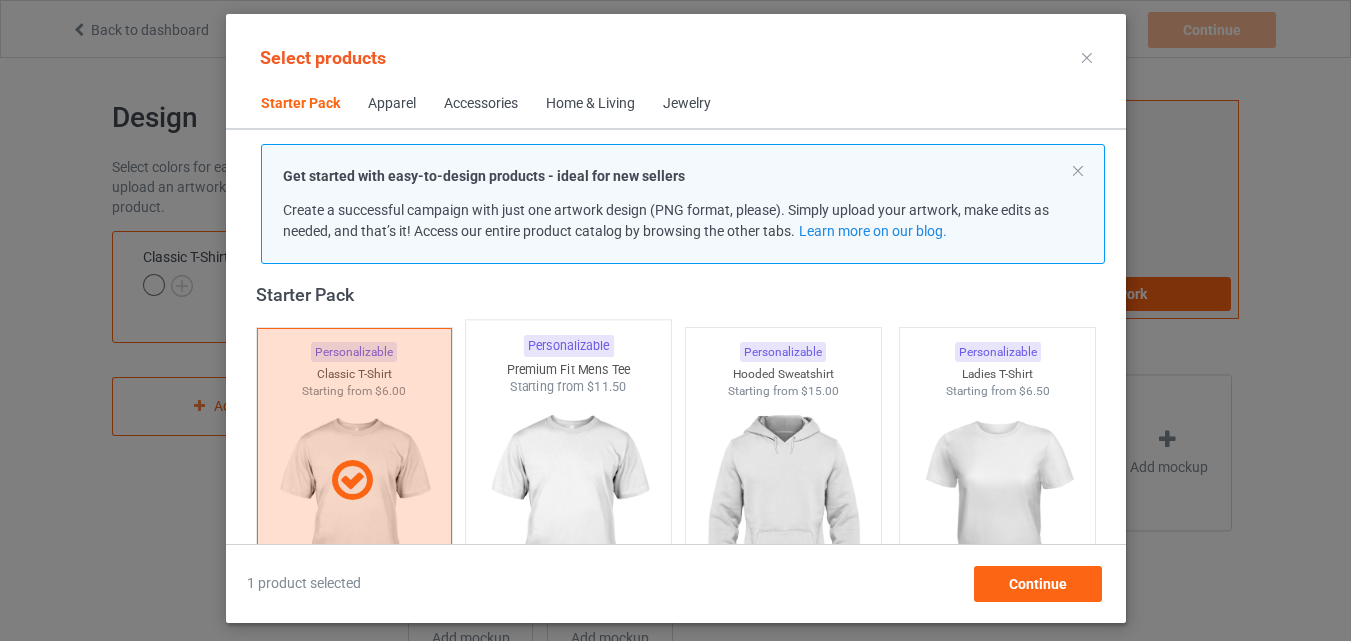scroll, scrollTop: 126, scrollLeft: 0, axis: vertical 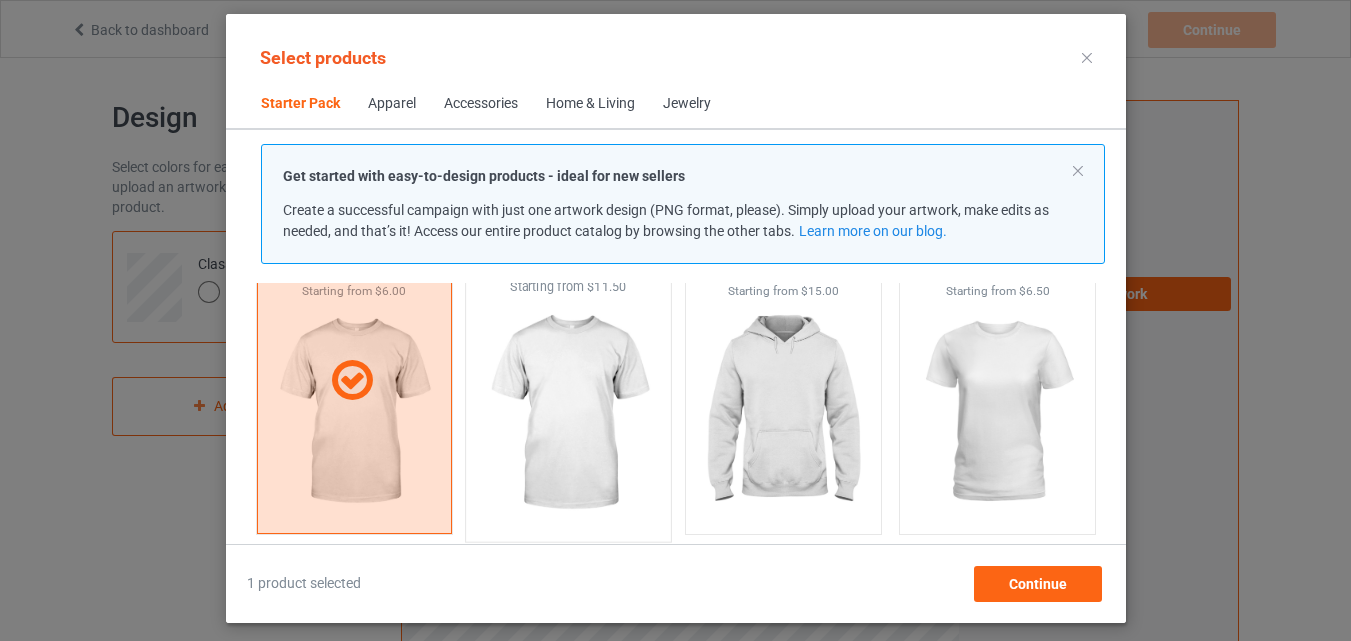 click at bounding box center [568, 413] 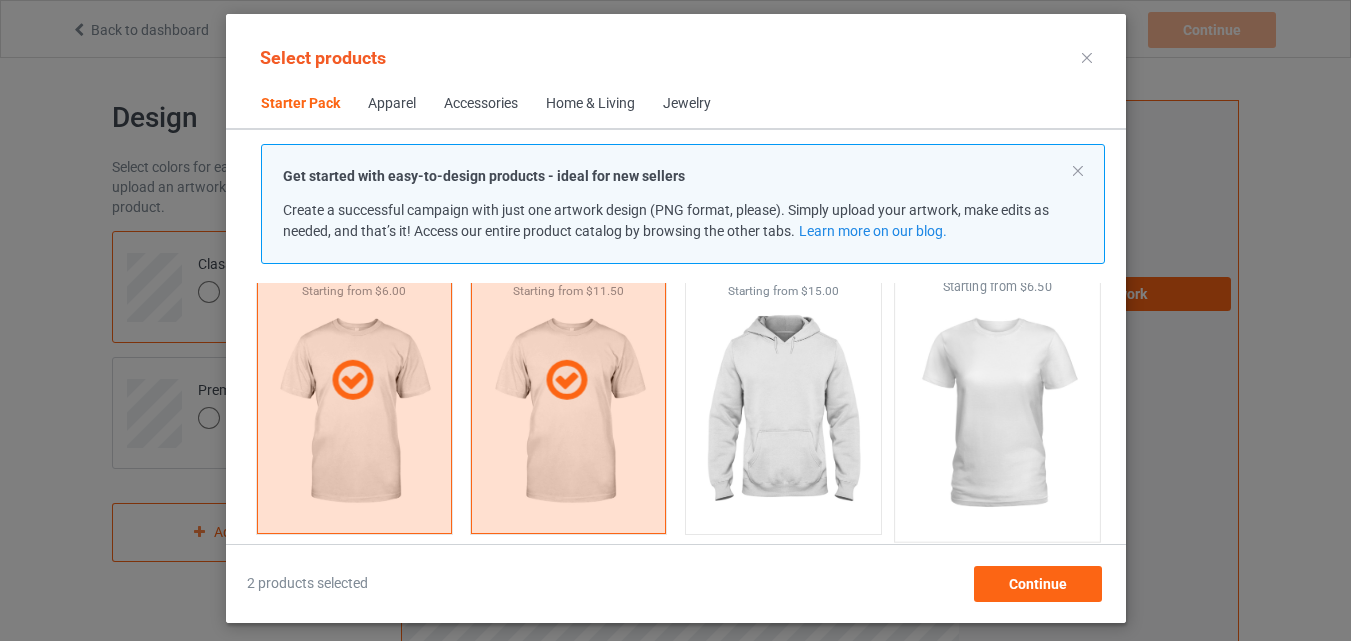 click at bounding box center [997, 413] 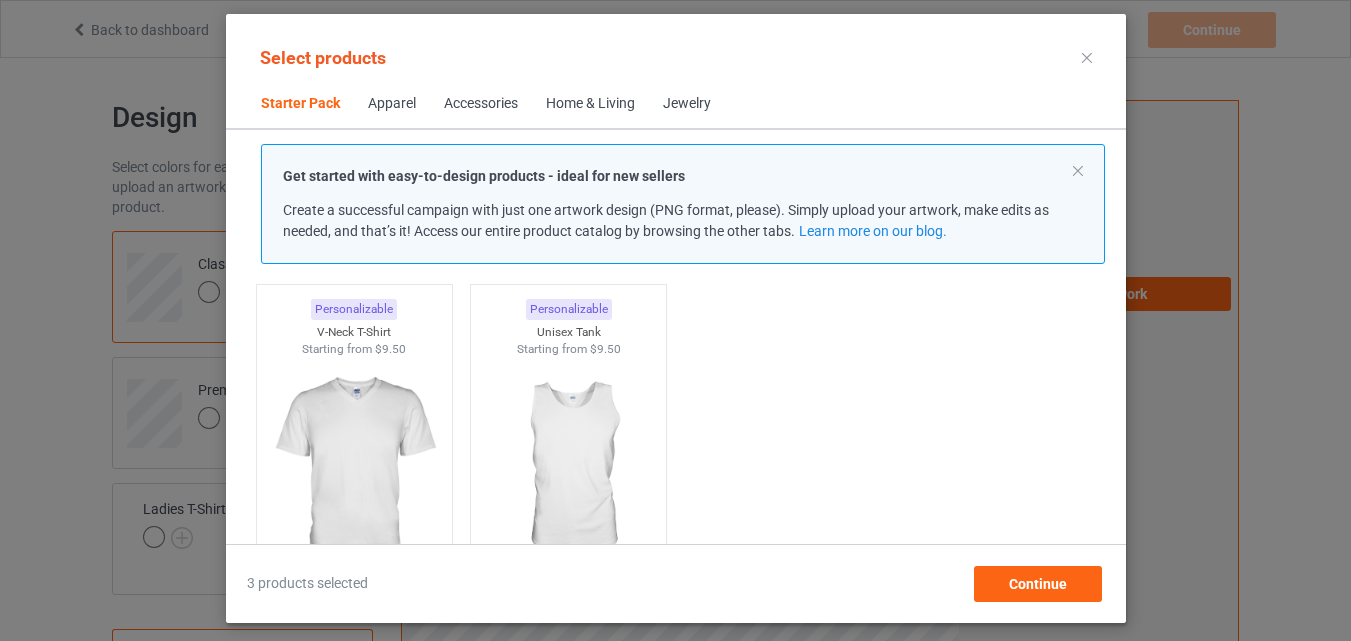 scroll, scrollTop: 426, scrollLeft: 0, axis: vertical 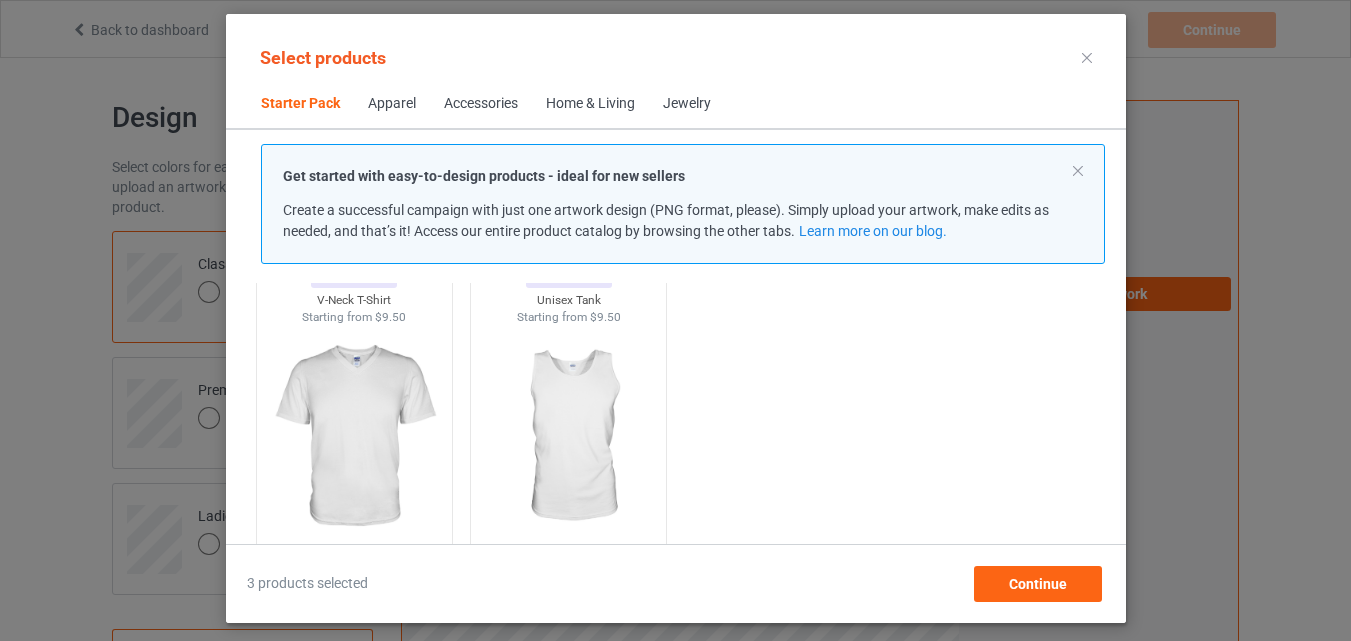 click at bounding box center (353, 437) 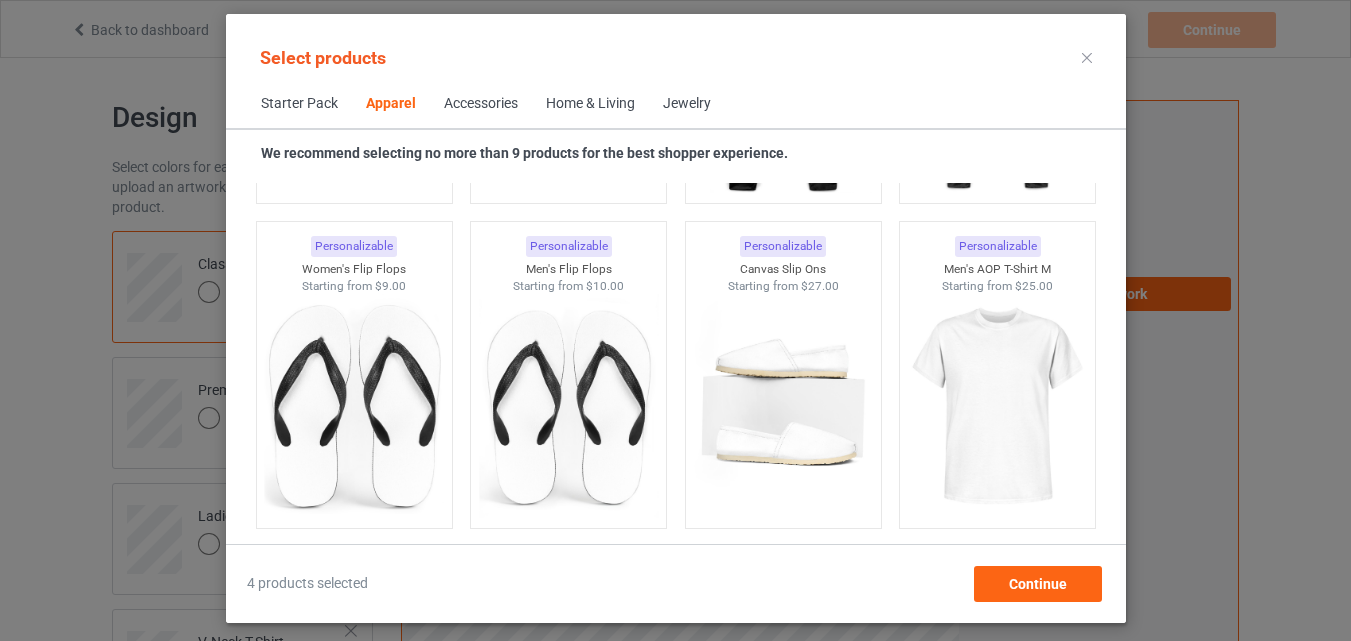 scroll, scrollTop: 3026, scrollLeft: 0, axis: vertical 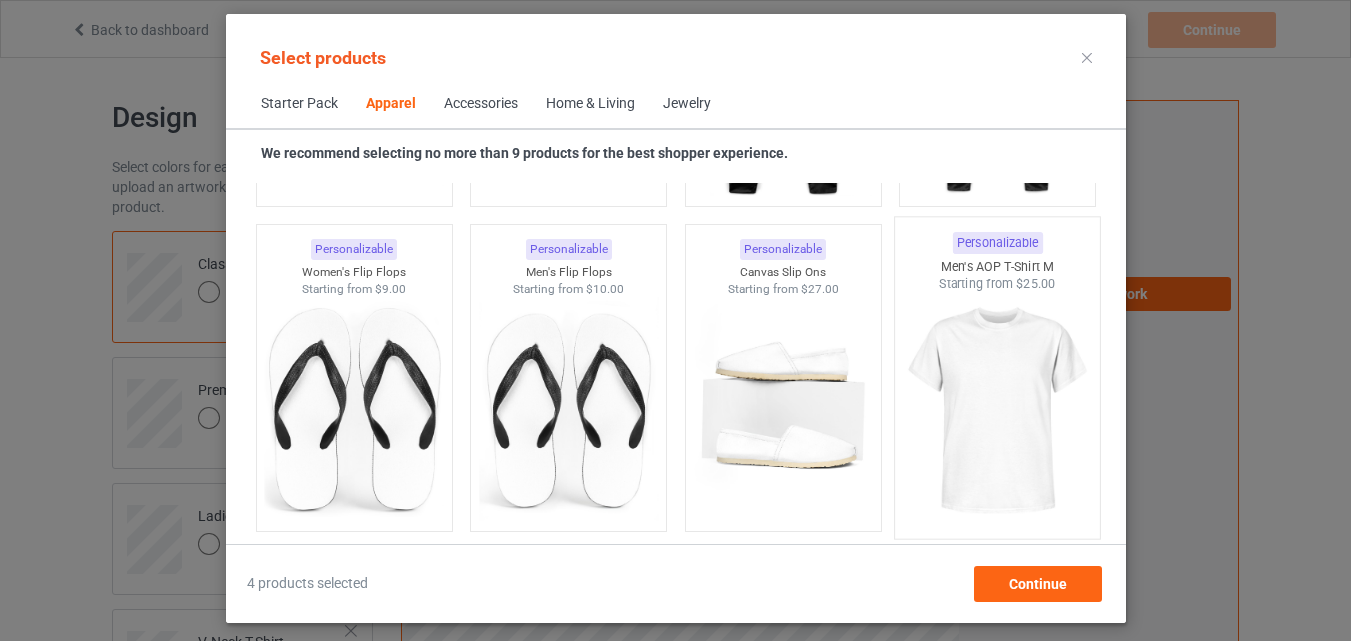 click at bounding box center (997, 410) 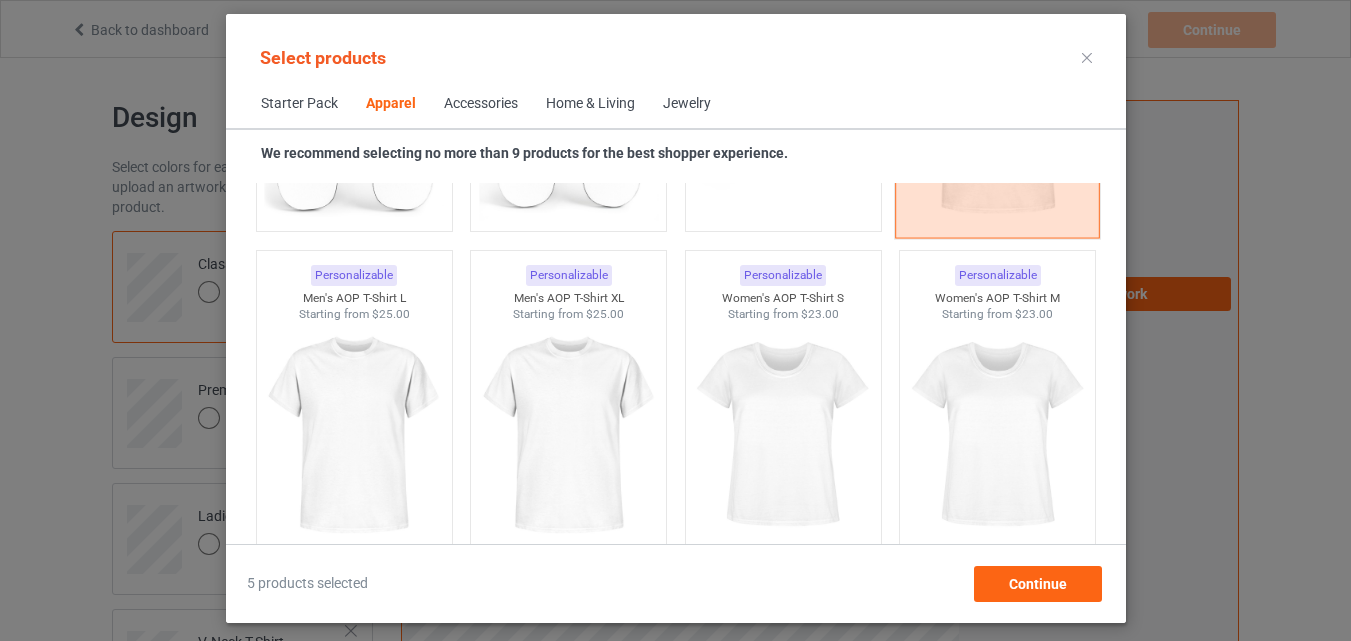 scroll, scrollTop: 3426, scrollLeft: 0, axis: vertical 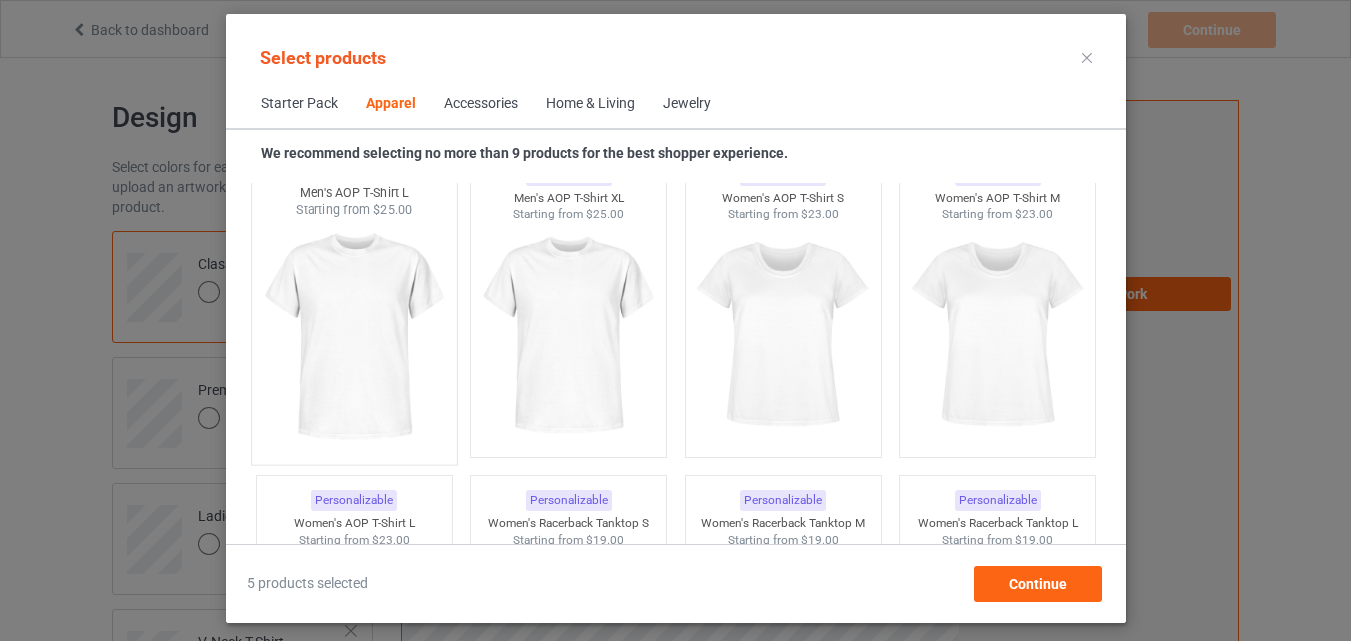 click at bounding box center (354, 336) 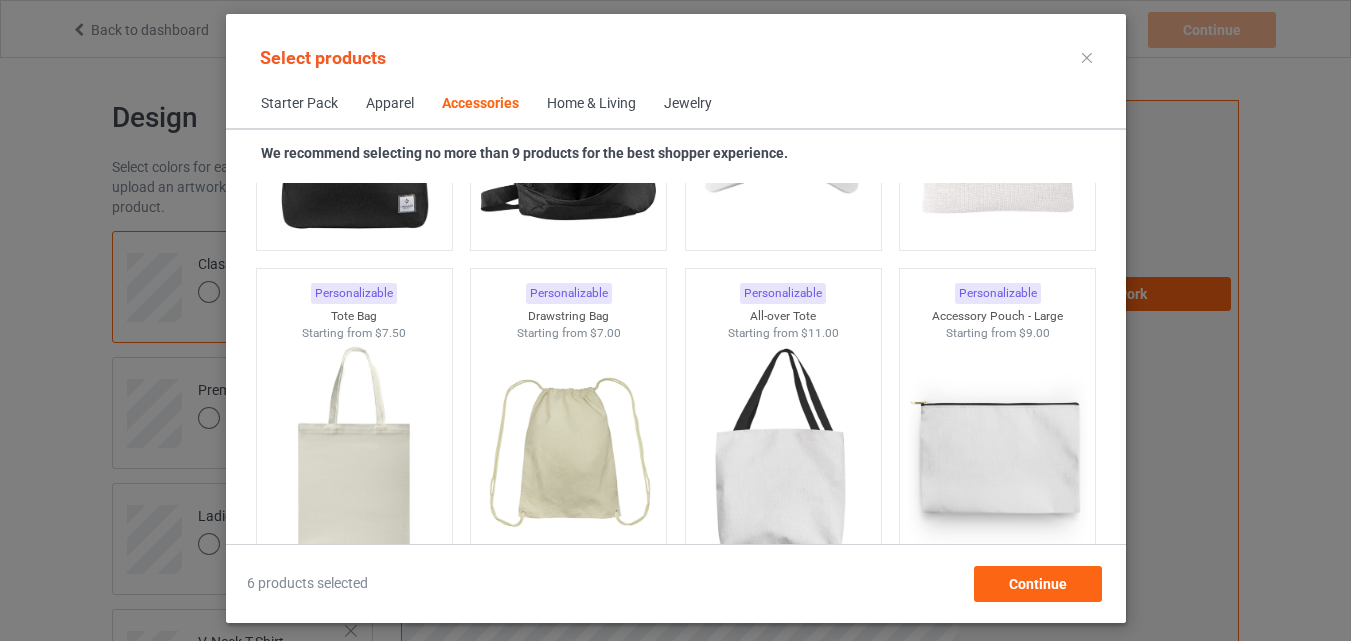 scroll, scrollTop: 6026, scrollLeft: 0, axis: vertical 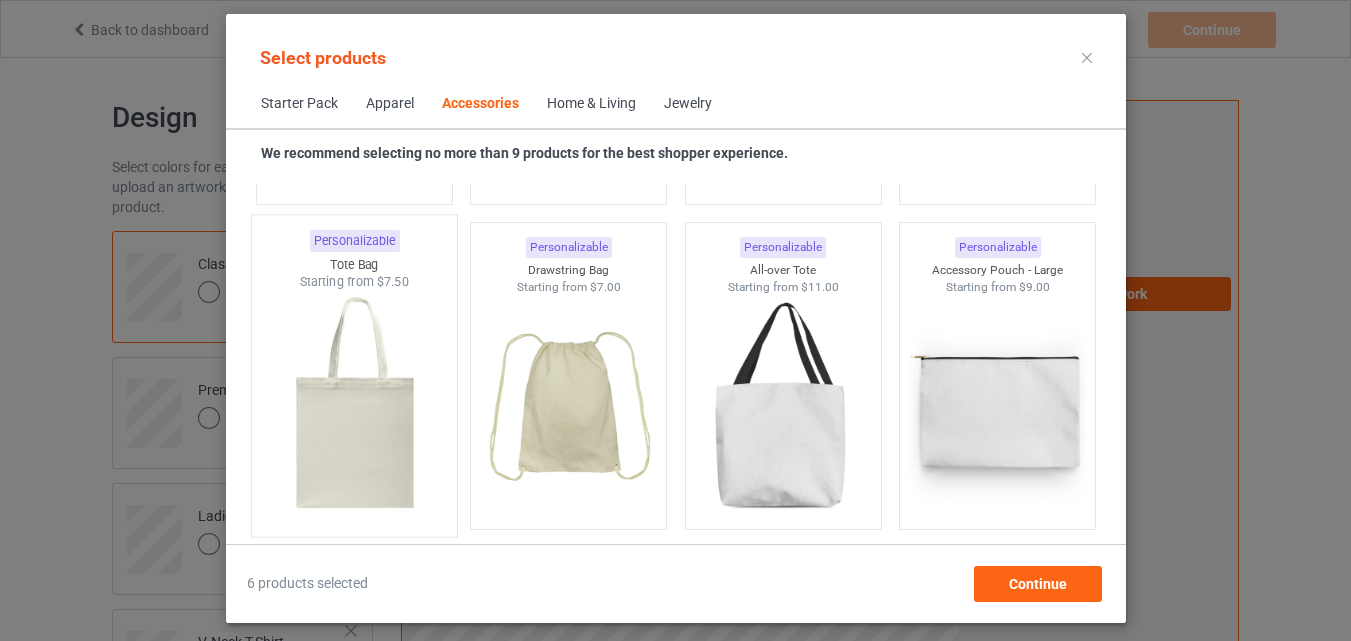 click at bounding box center [354, 408] 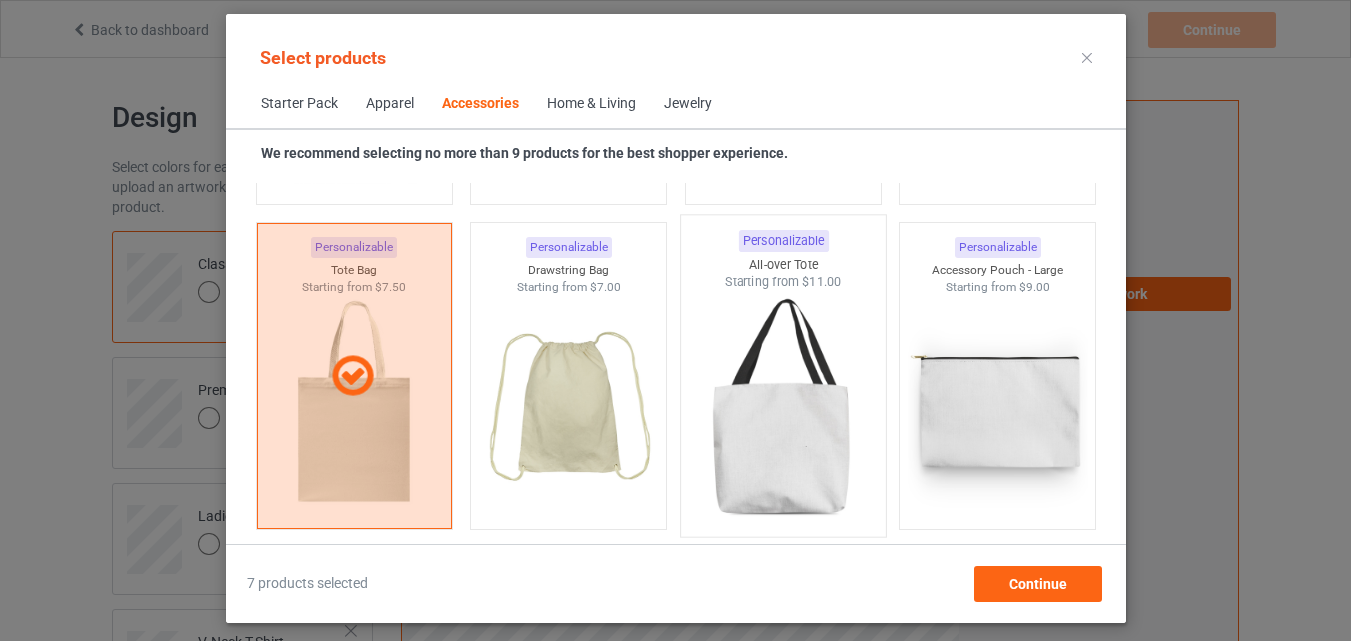 click at bounding box center [783, 408] 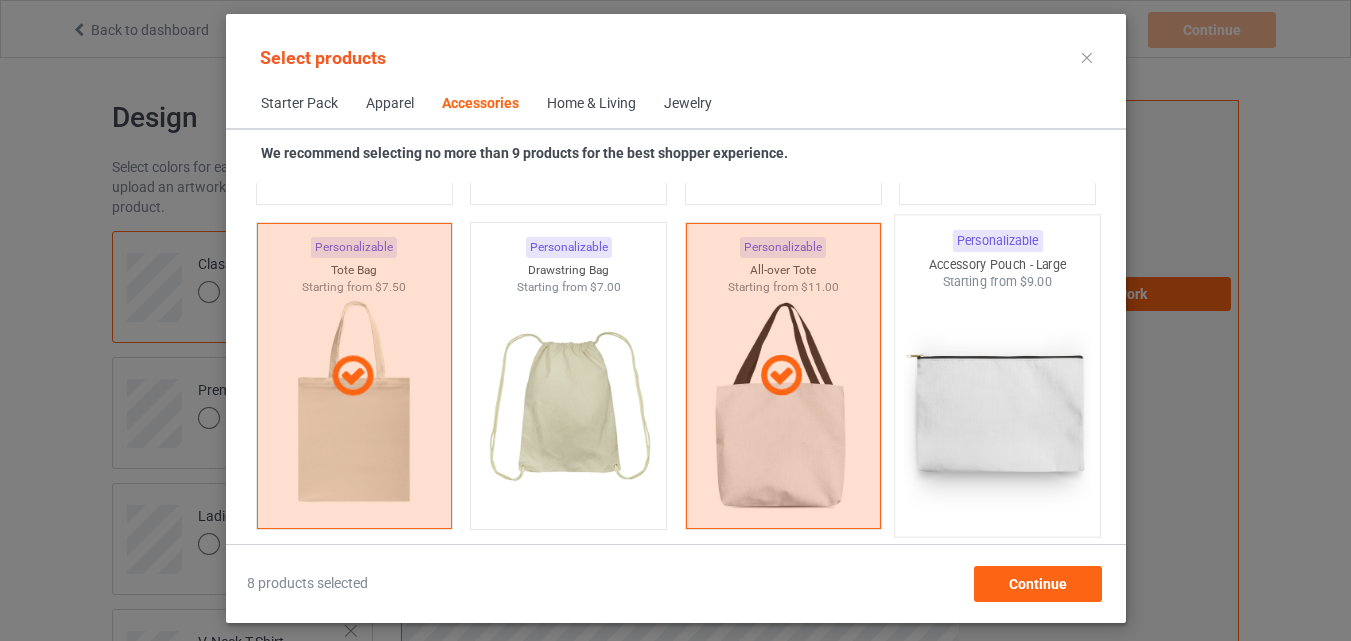 click at bounding box center (997, 408) 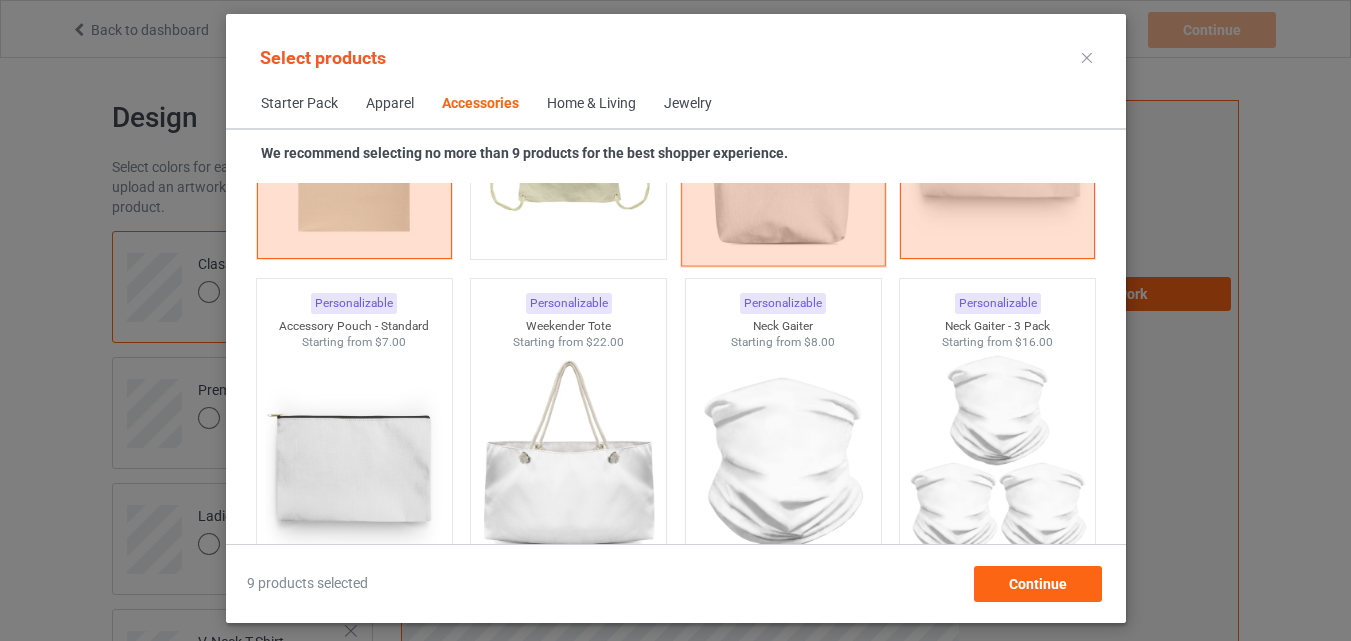 scroll, scrollTop: 6426, scrollLeft: 0, axis: vertical 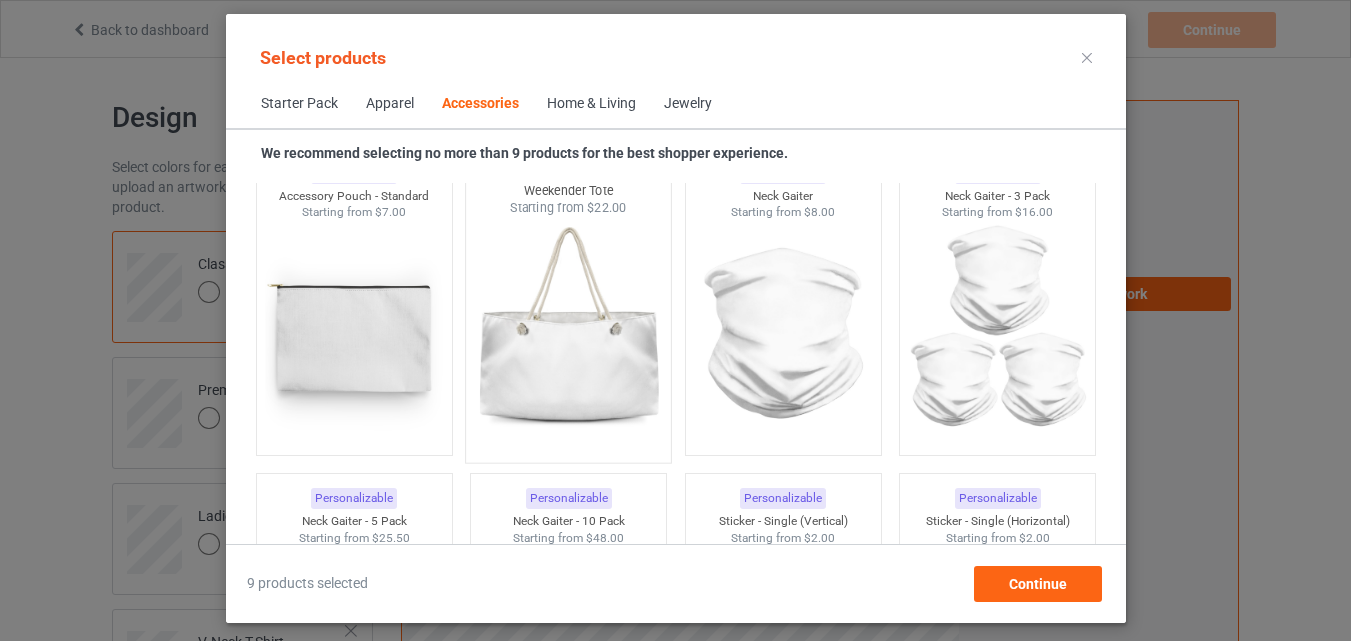 click at bounding box center [568, 334] 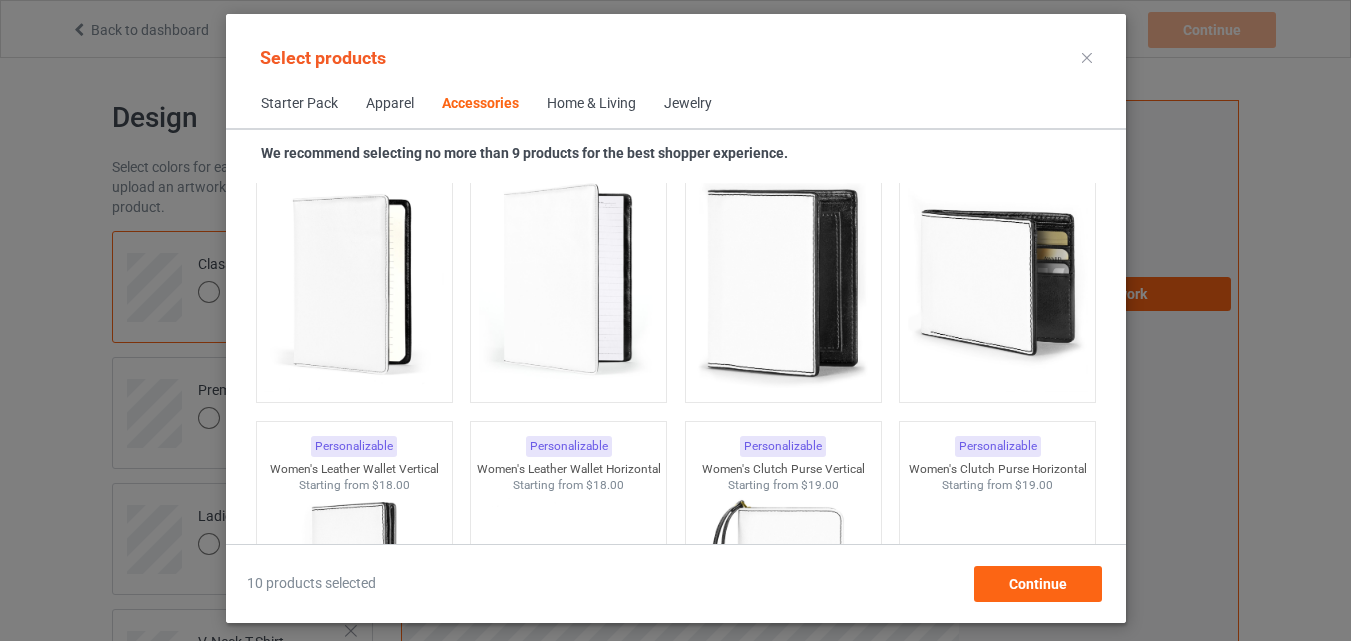 scroll, scrollTop: 8126, scrollLeft: 0, axis: vertical 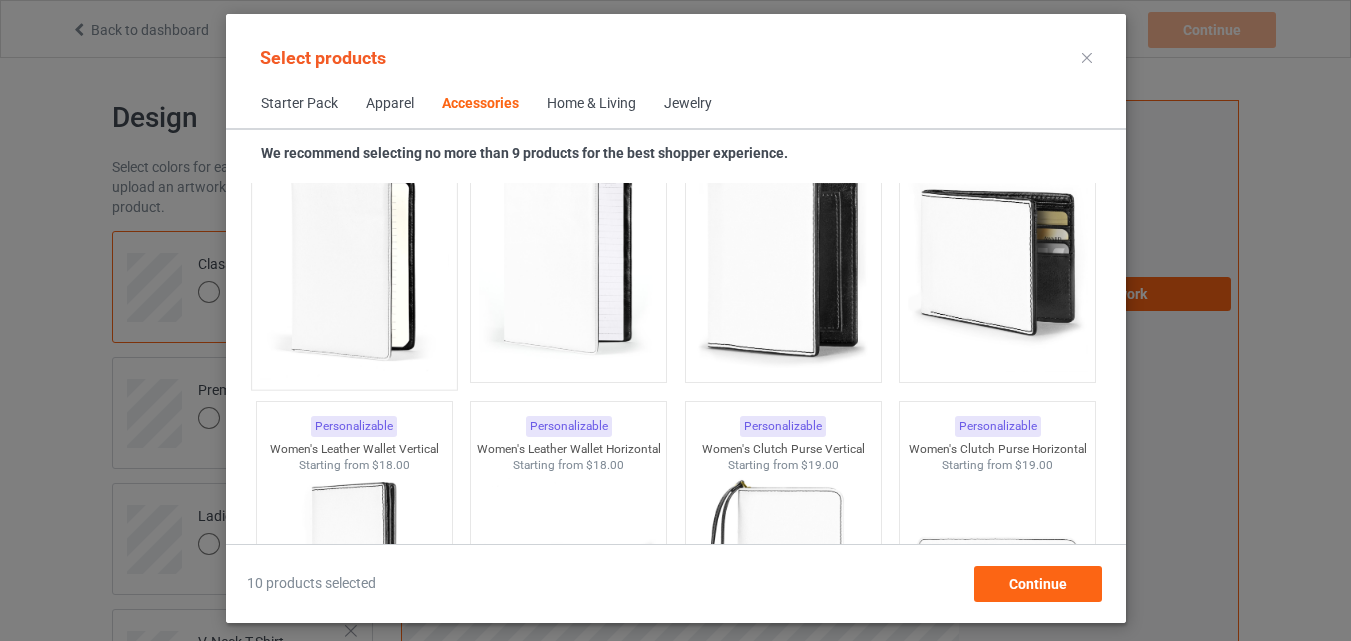 click at bounding box center (354, 261) 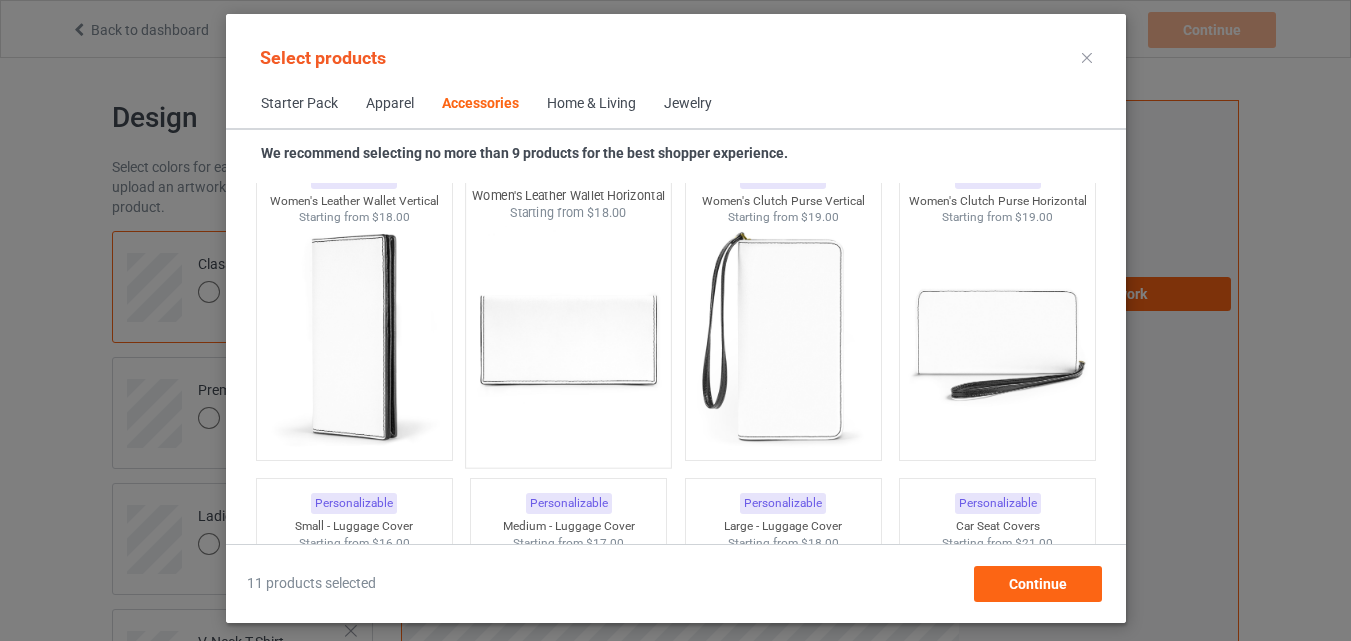 scroll, scrollTop: 8426, scrollLeft: 0, axis: vertical 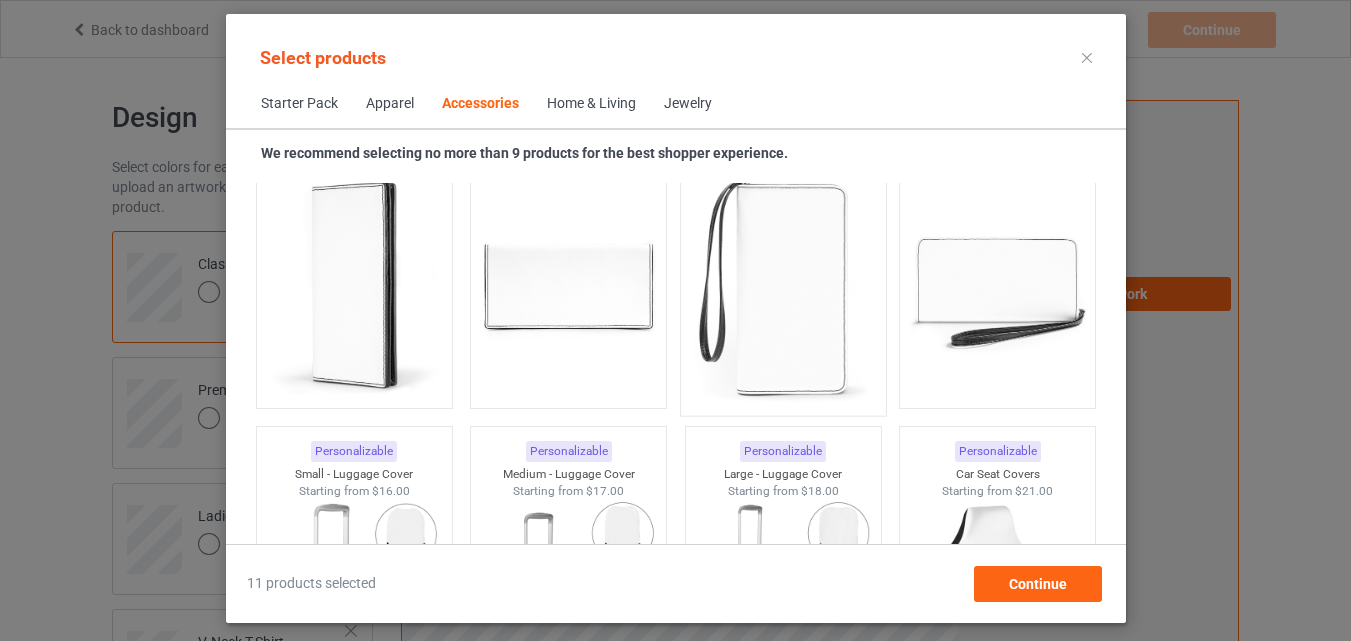 click at bounding box center [783, 287] 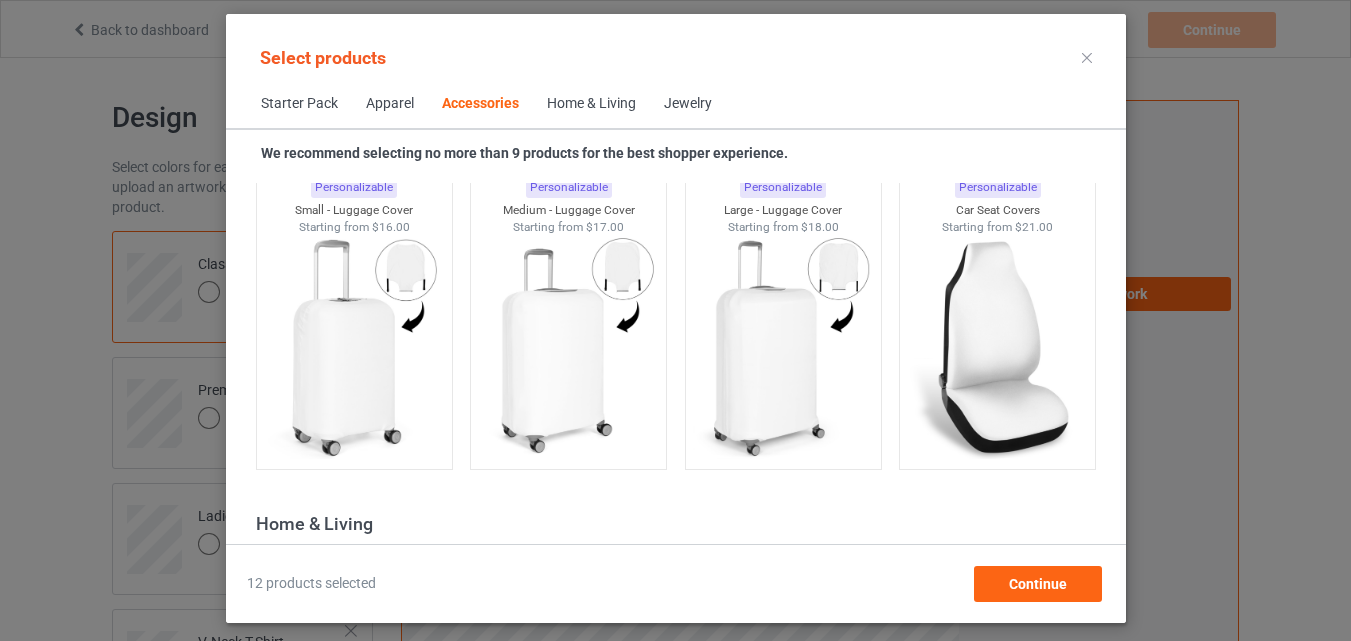 scroll, scrollTop: 8726, scrollLeft: 0, axis: vertical 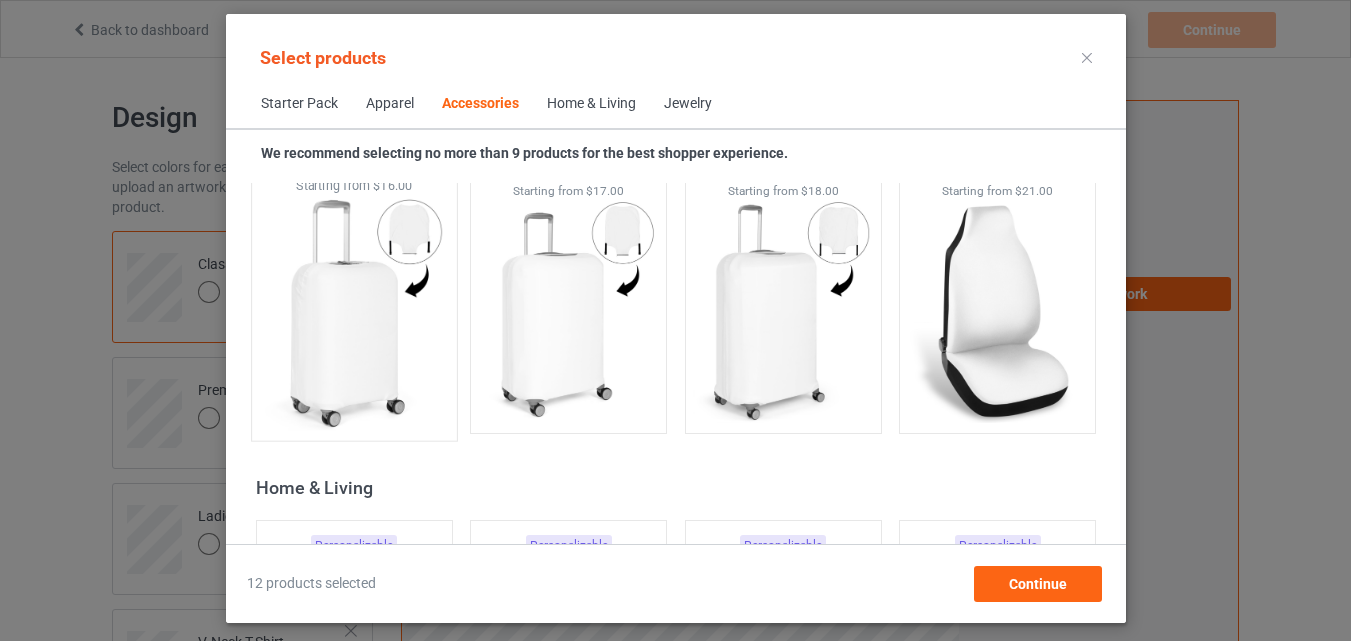 click at bounding box center (354, 312) 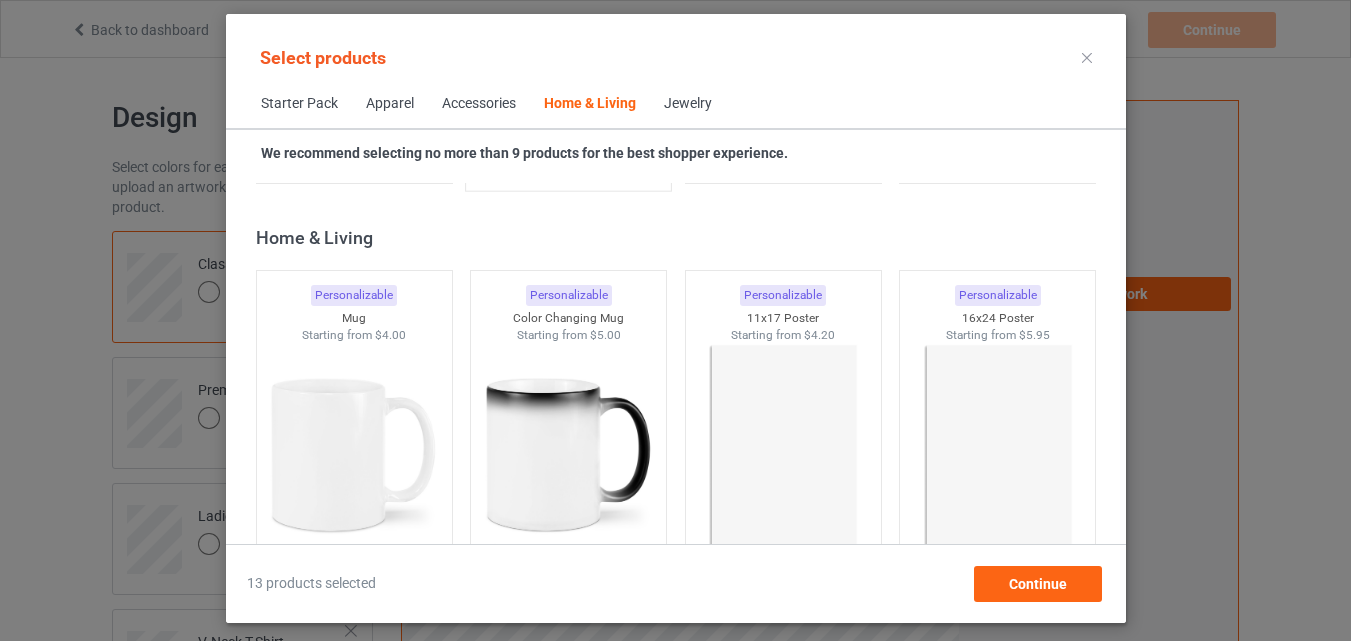 scroll, scrollTop: 9126, scrollLeft: 0, axis: vertical 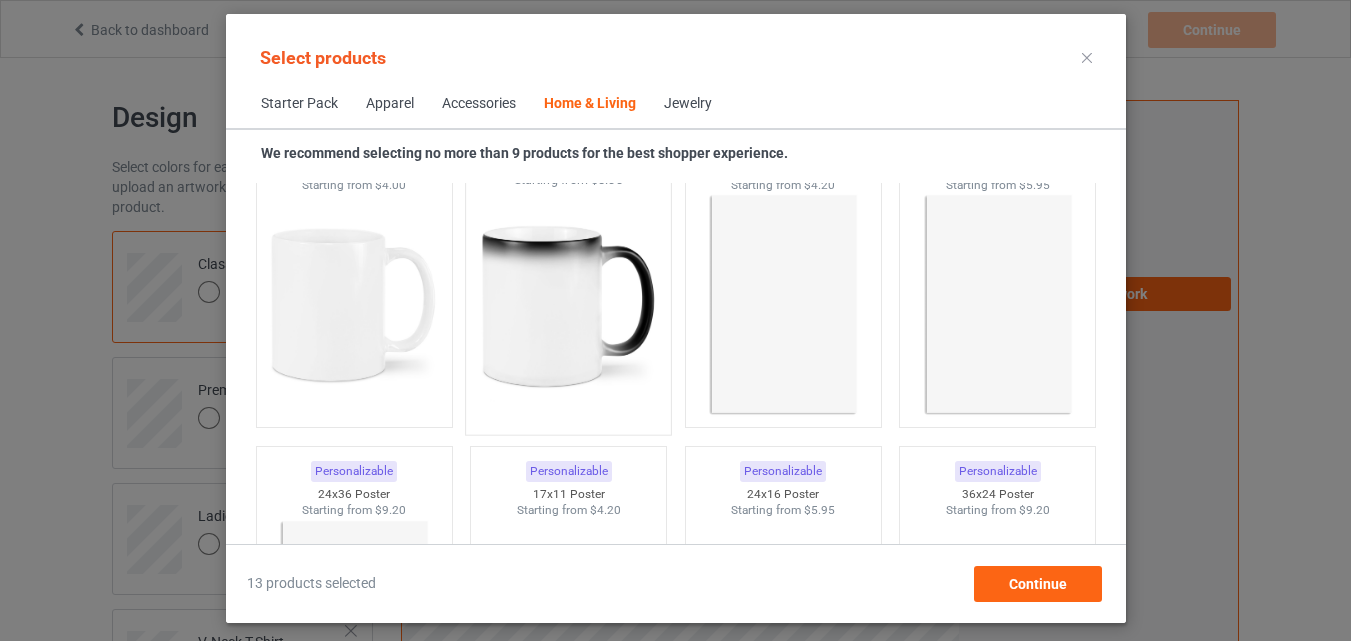 drag, startPoint x: 349, startPoint y: 331, endPoint x: 535, endPoint y: 315, distance: 186.6869 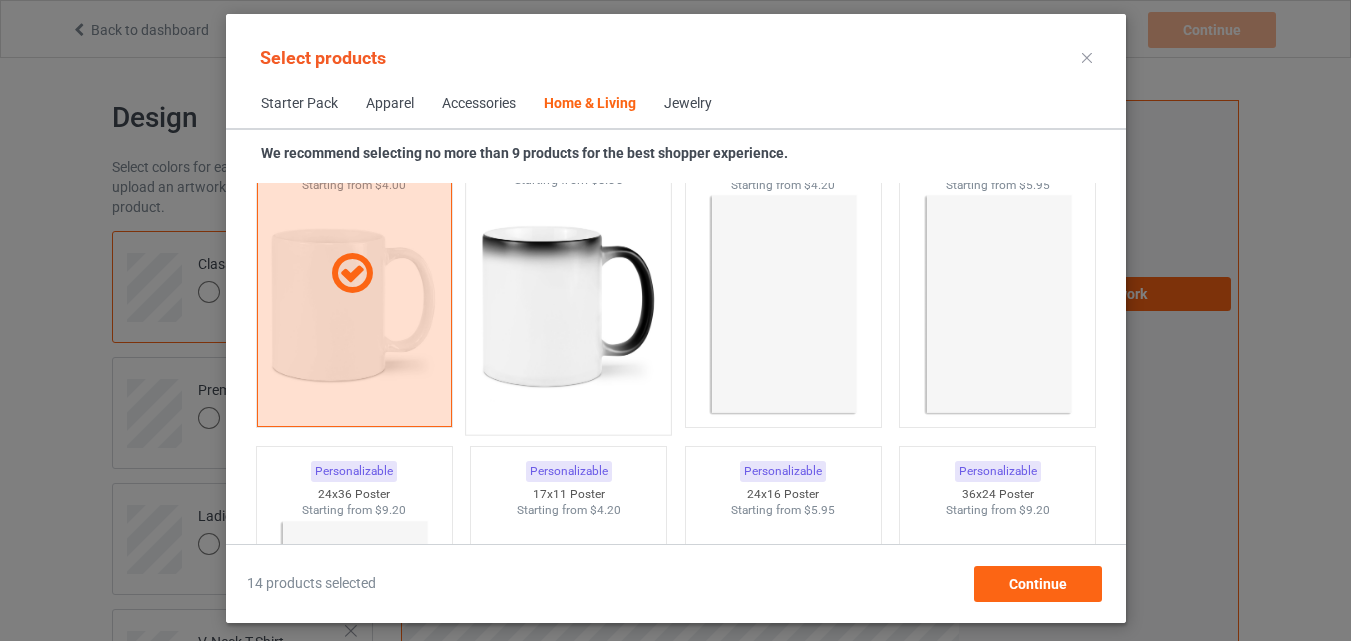 click at bounding box center (568, 306) 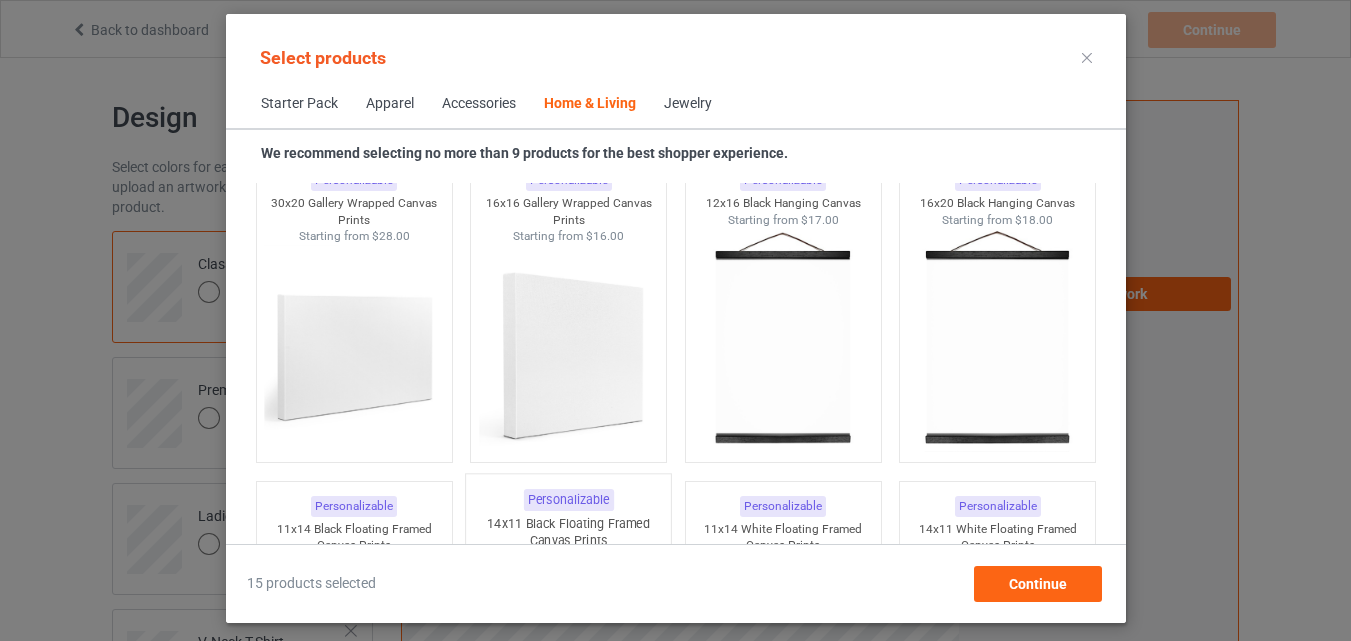 scroll, scrollTop: 13626, scrollLeft: 0, axis: vertical 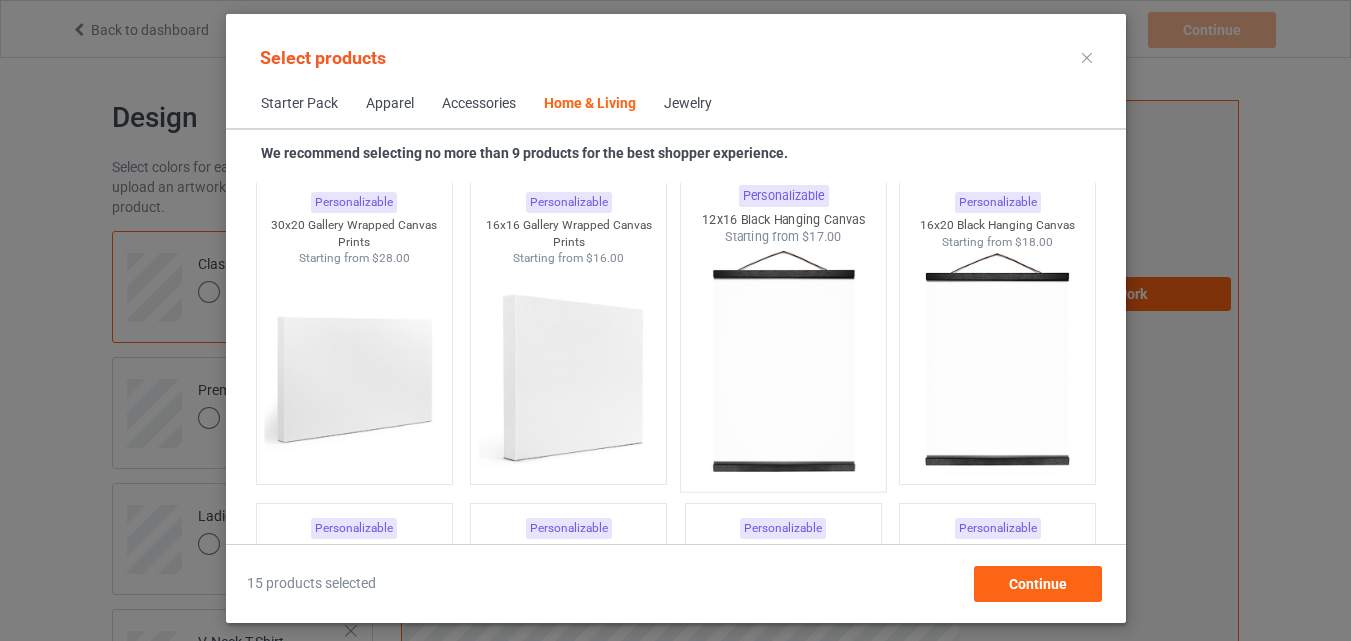 click at bounding box center (783, 363) 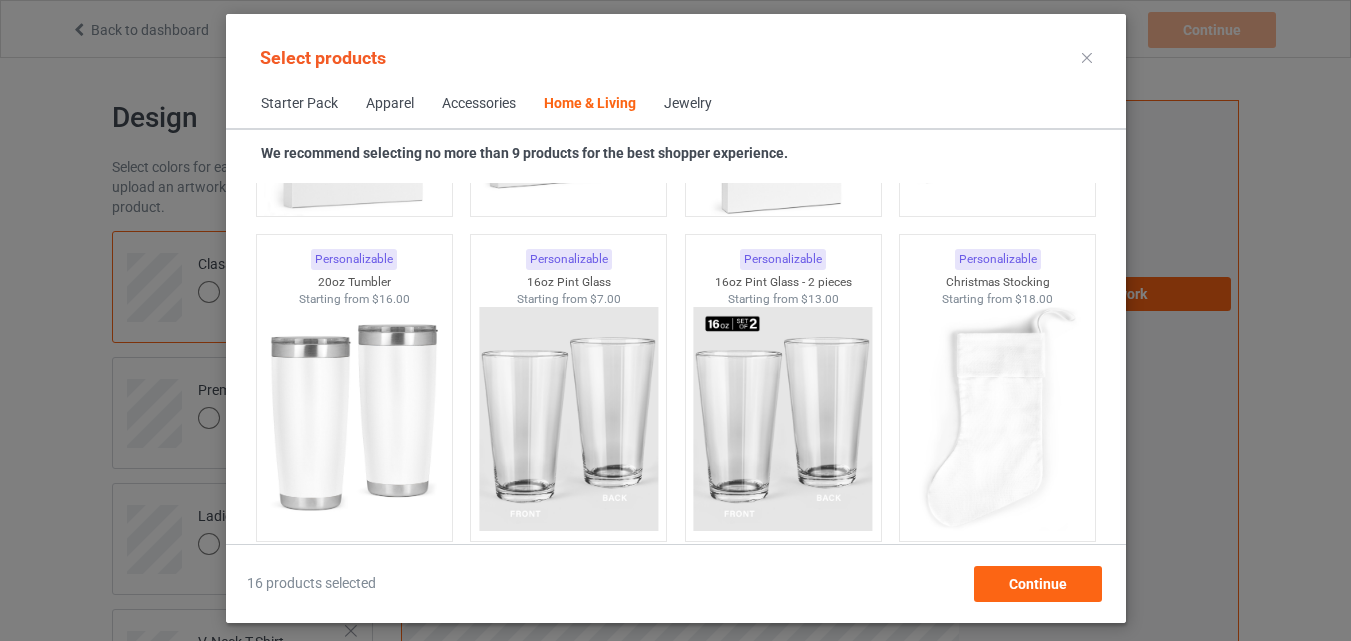 scroll, scrollTop: 15026, scrollLeft: 0, axis: vertical 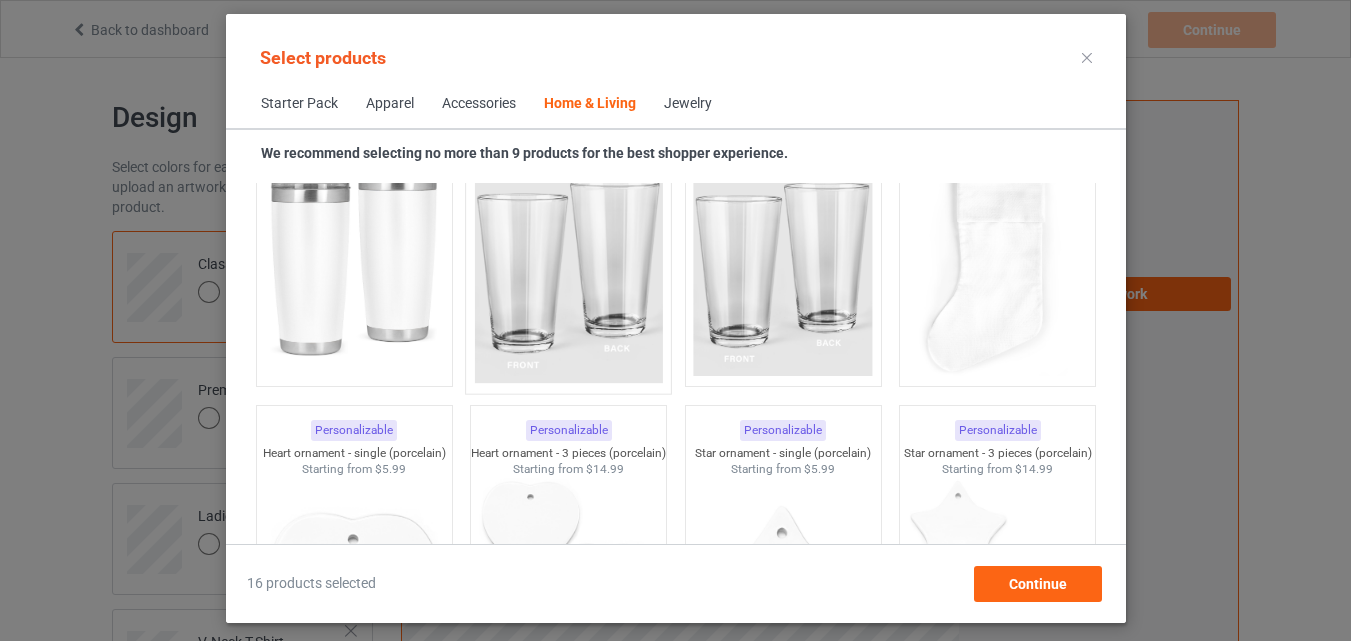 drag, startPoint x: 323, startPoint y: 293, endPoint x: 592, endPoint y: 291, distance: 269.00745 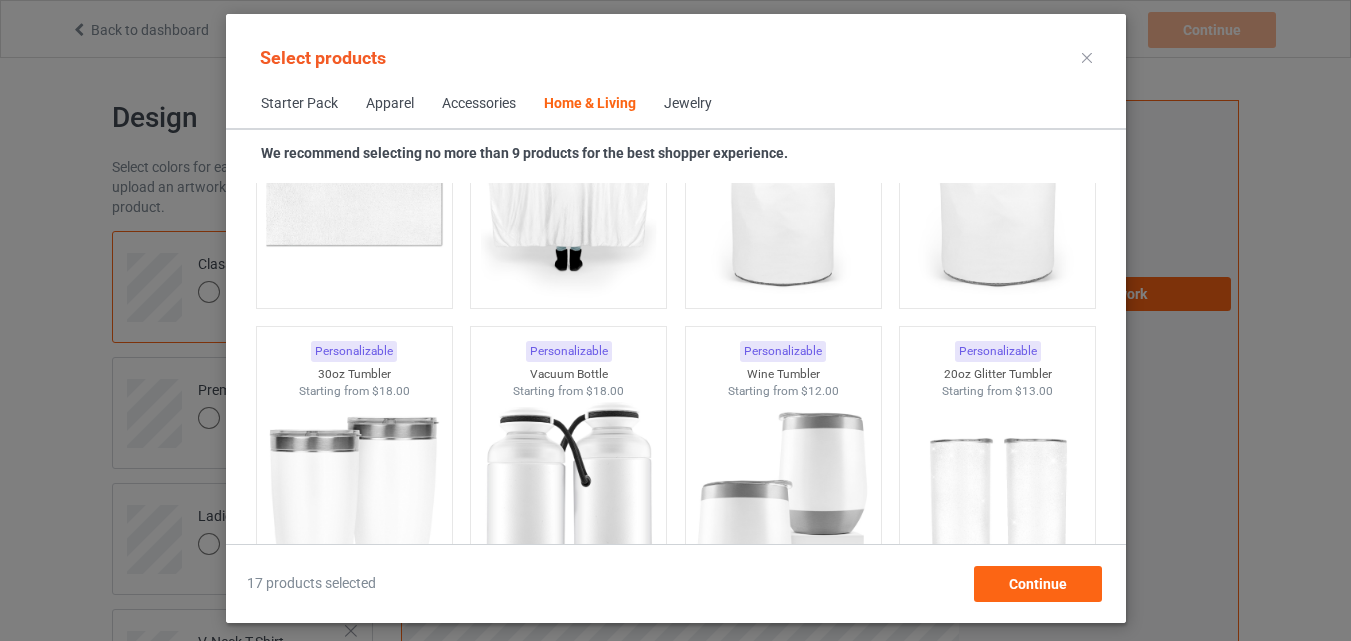scroll, scrollTop: 16826, scrollLeft: 0, axis: vertical 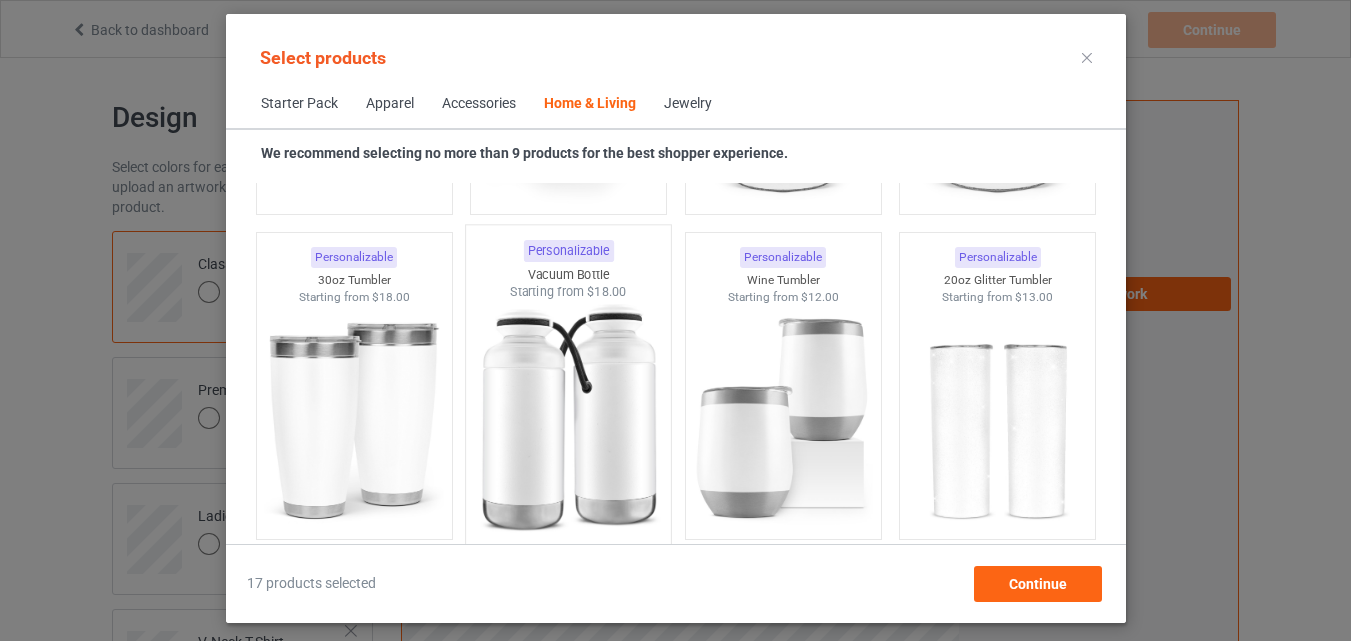 click at bounding box center (568, 418) 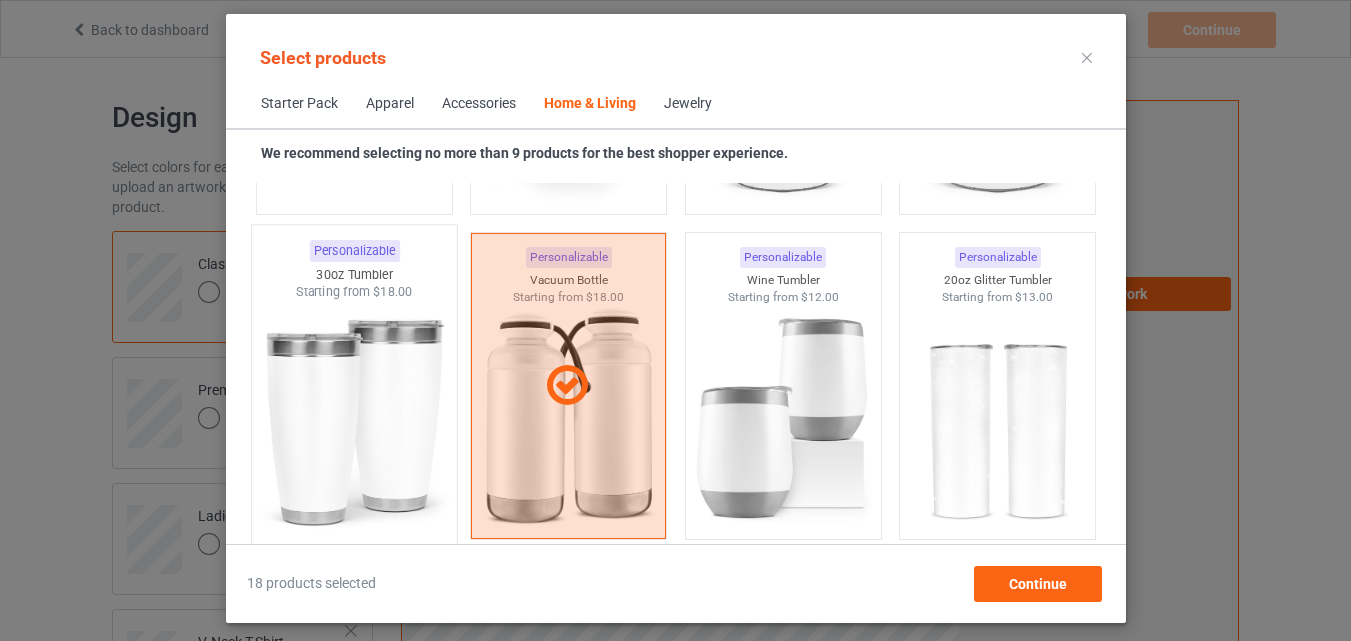 click at bounding box center [354, 418] 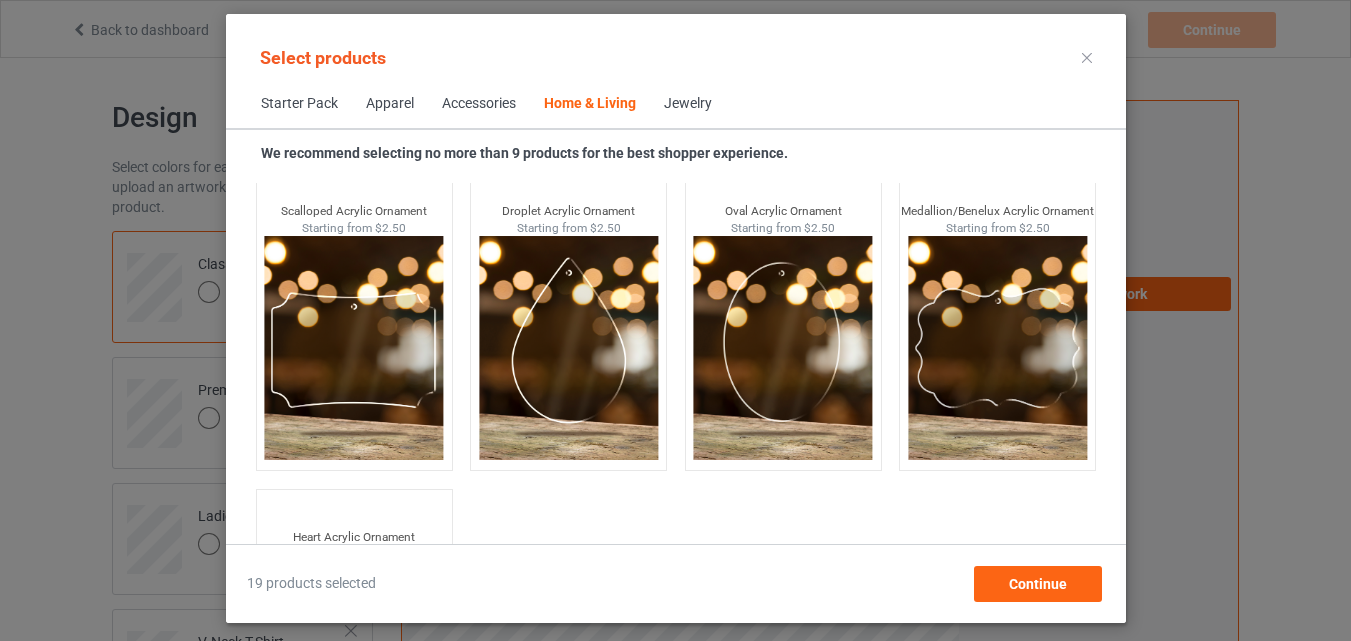 scroll, scrollTop: 21114, scrollLeft: 0, axis: vertical 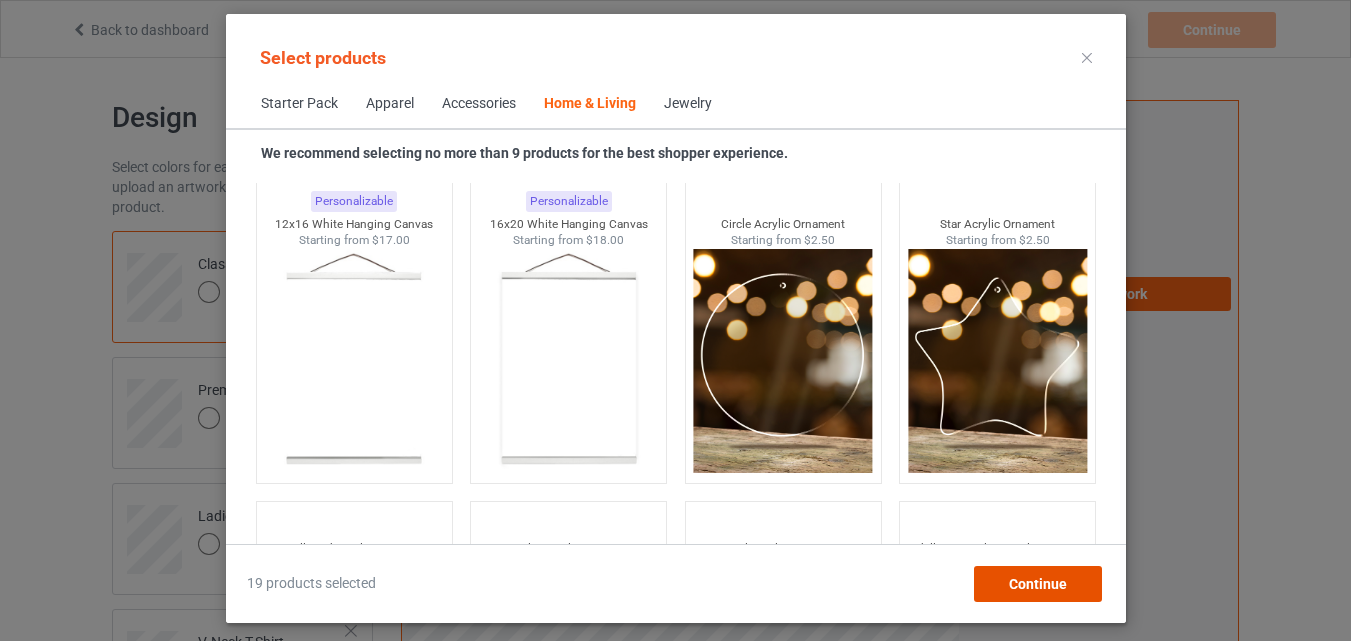 click on "Continue" at bounding box center [1037, 584] 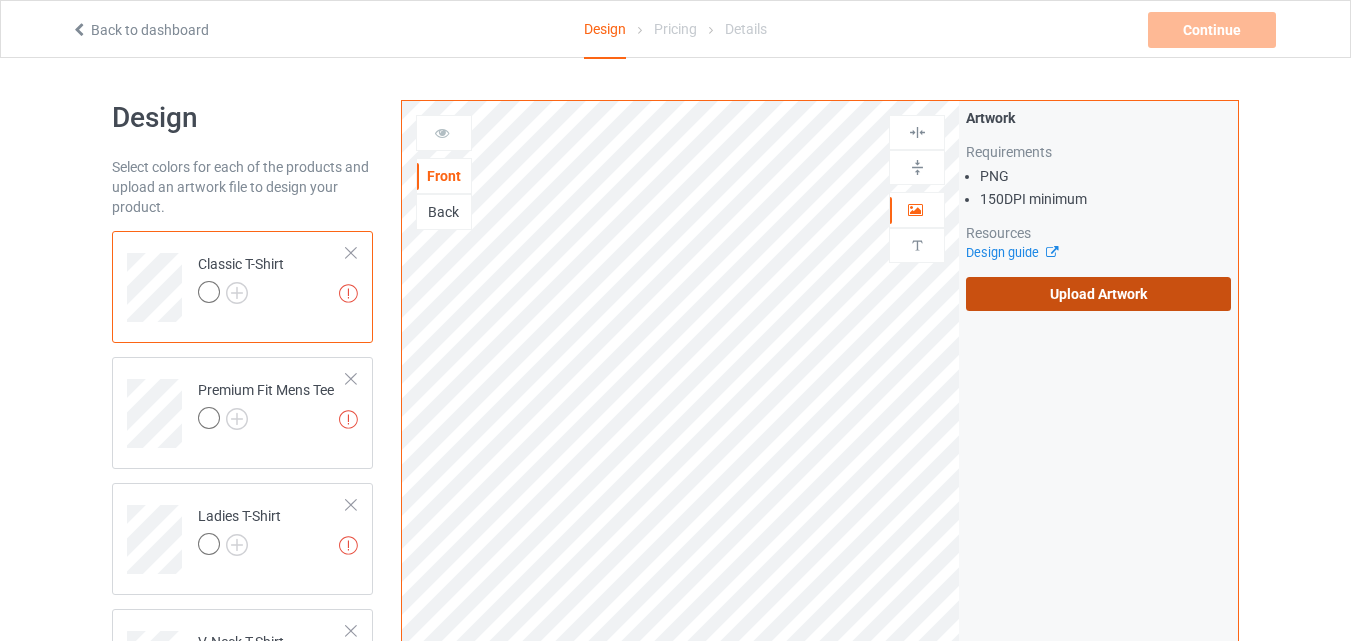 click on "Upload Artwork" at bounding box center [1098, 294] 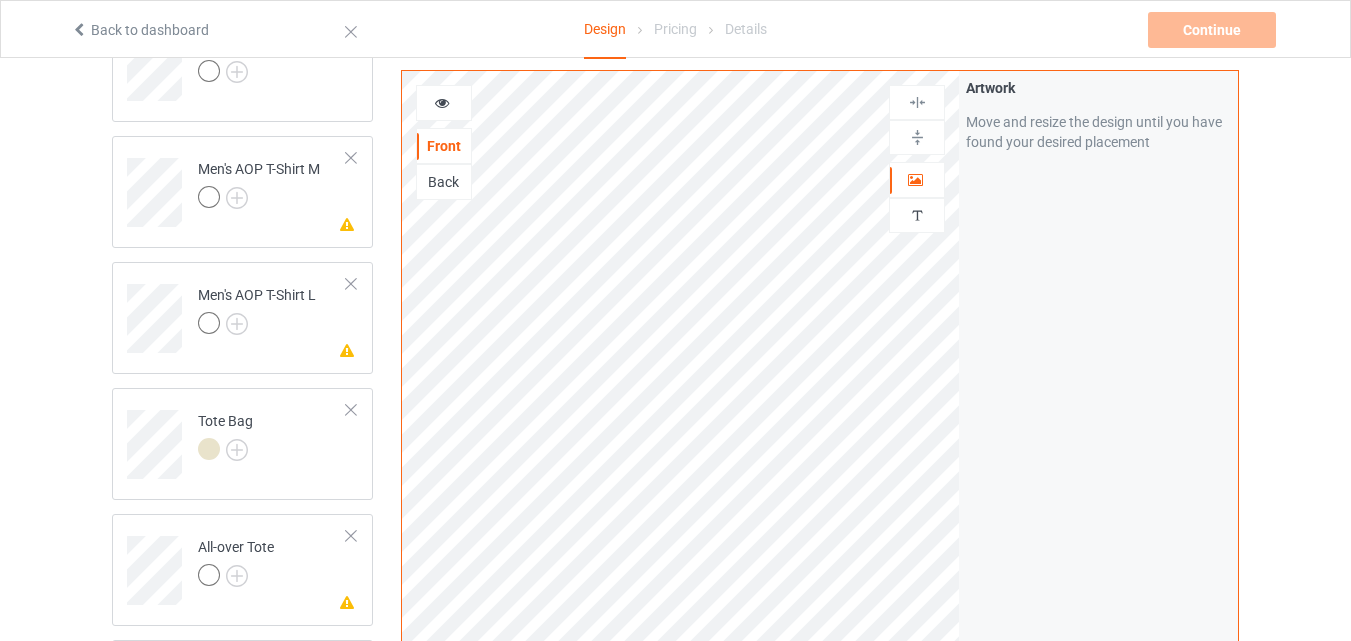 scroll, scrollTop: 600, scrollLeft: 0, axis: vertical 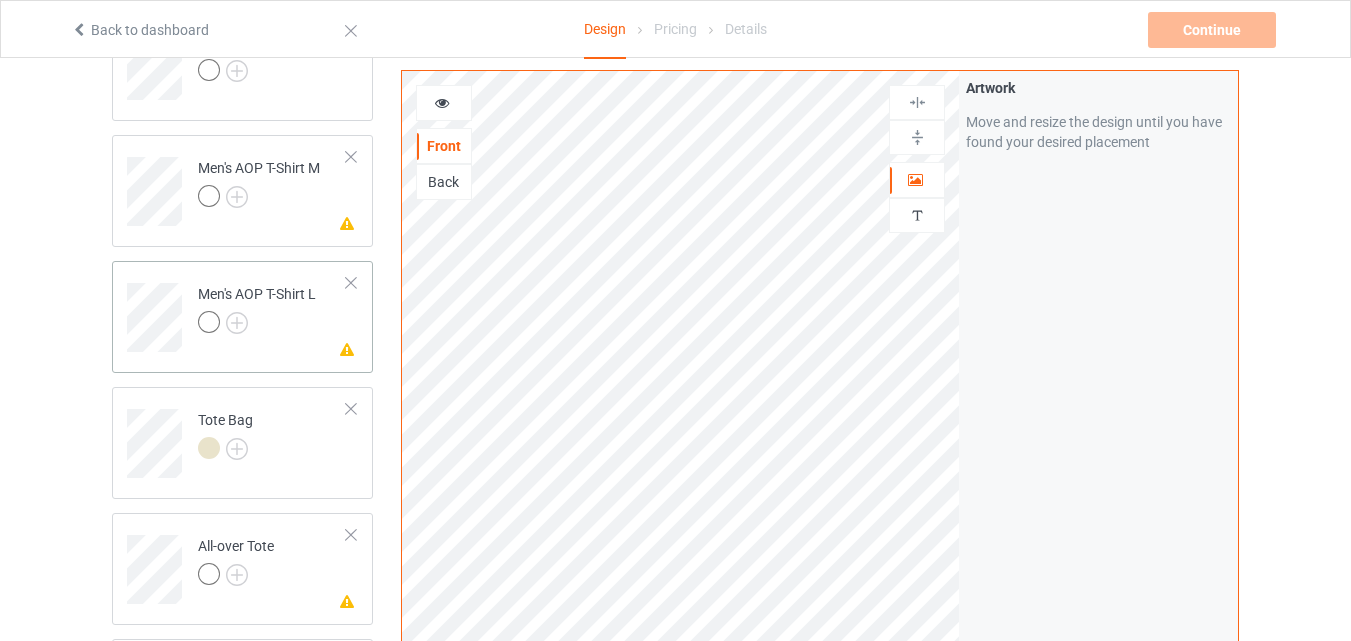 click at bounding box center [351, 157] 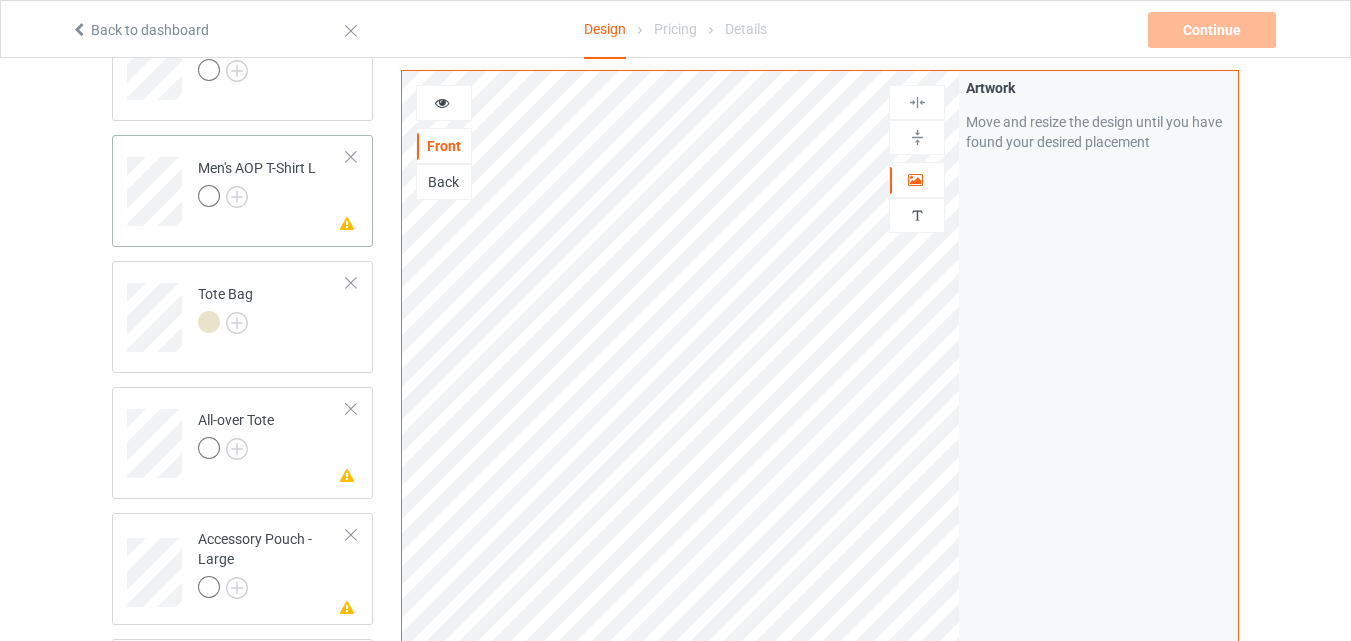 click at bounding box center [351, 157] 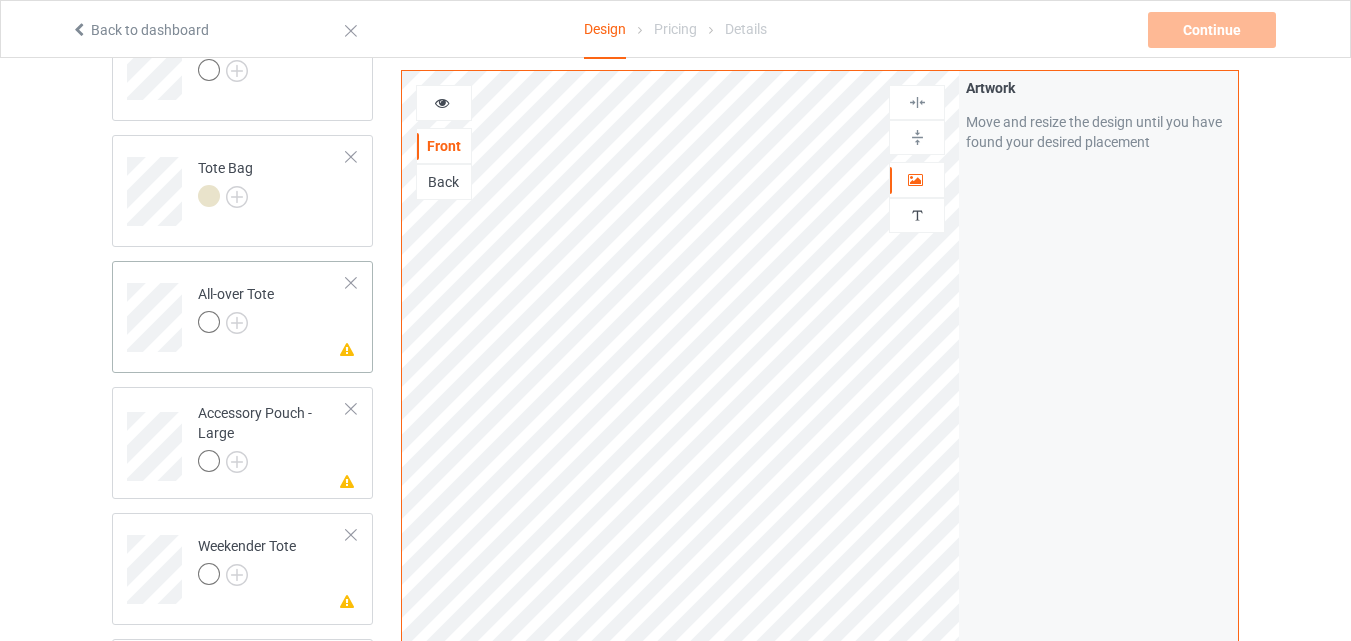 click on "Missing artwork on 1 side(s) All-over Tote" at bounding box center (242, 317) 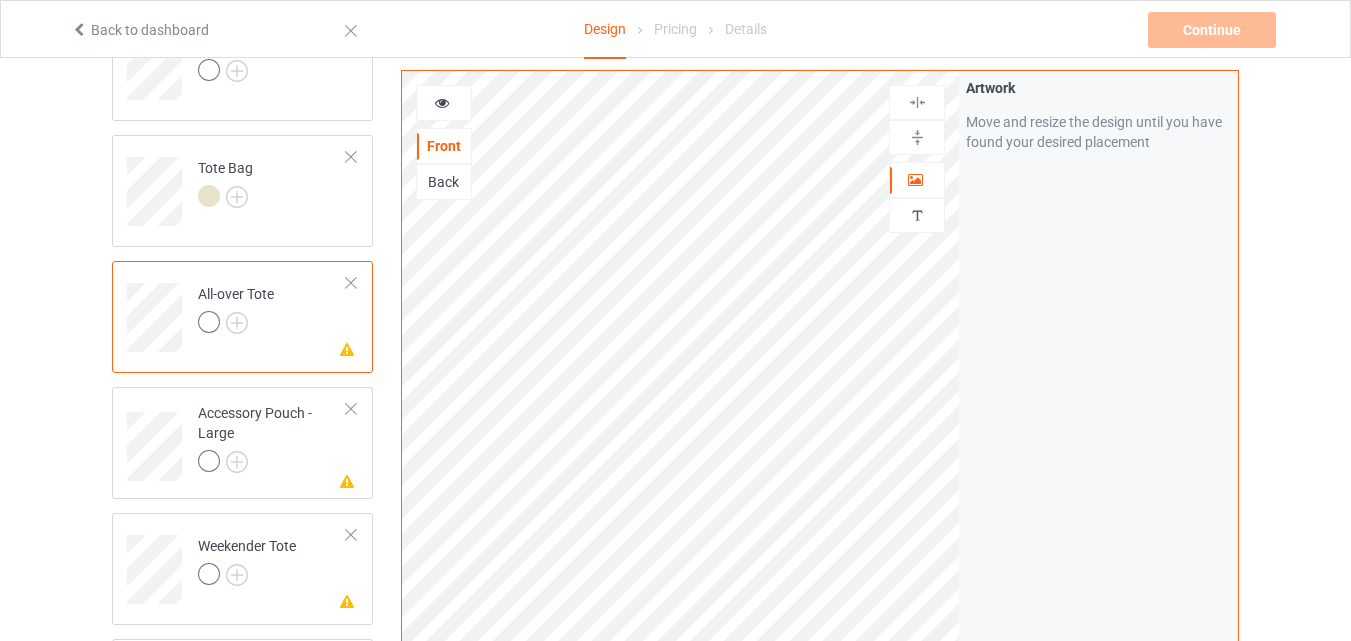 click at bounding box center (351, 283) 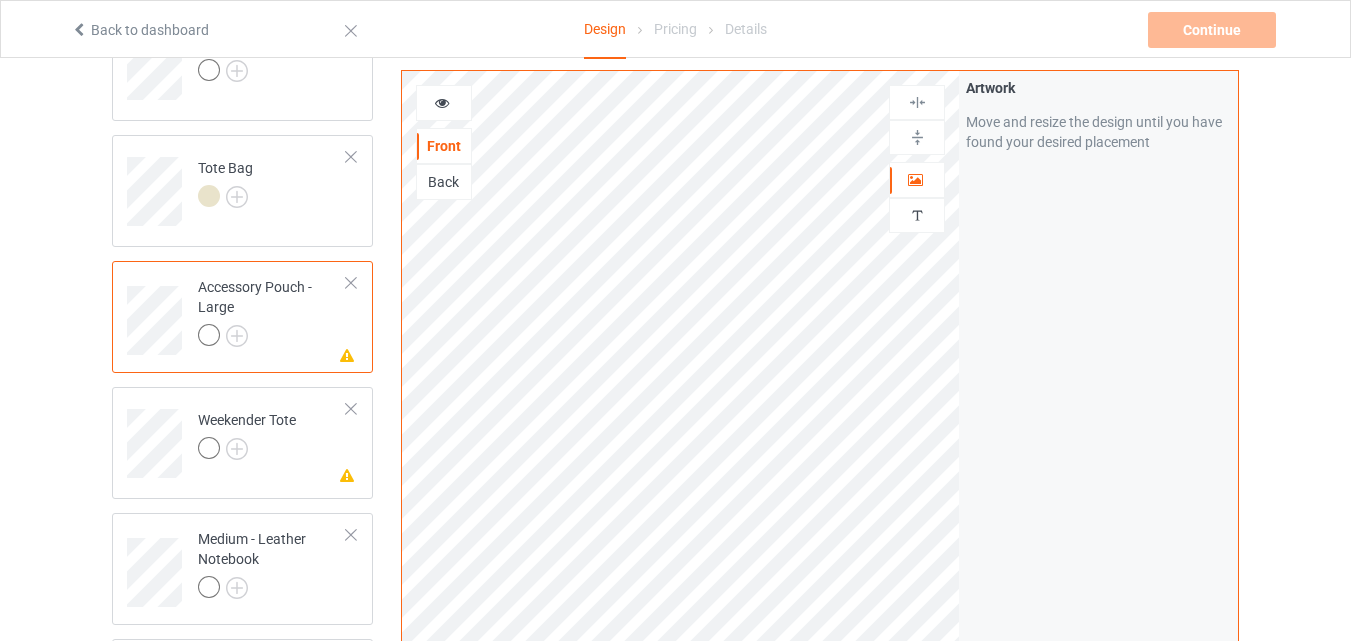 click at bounding box center [351, 283] 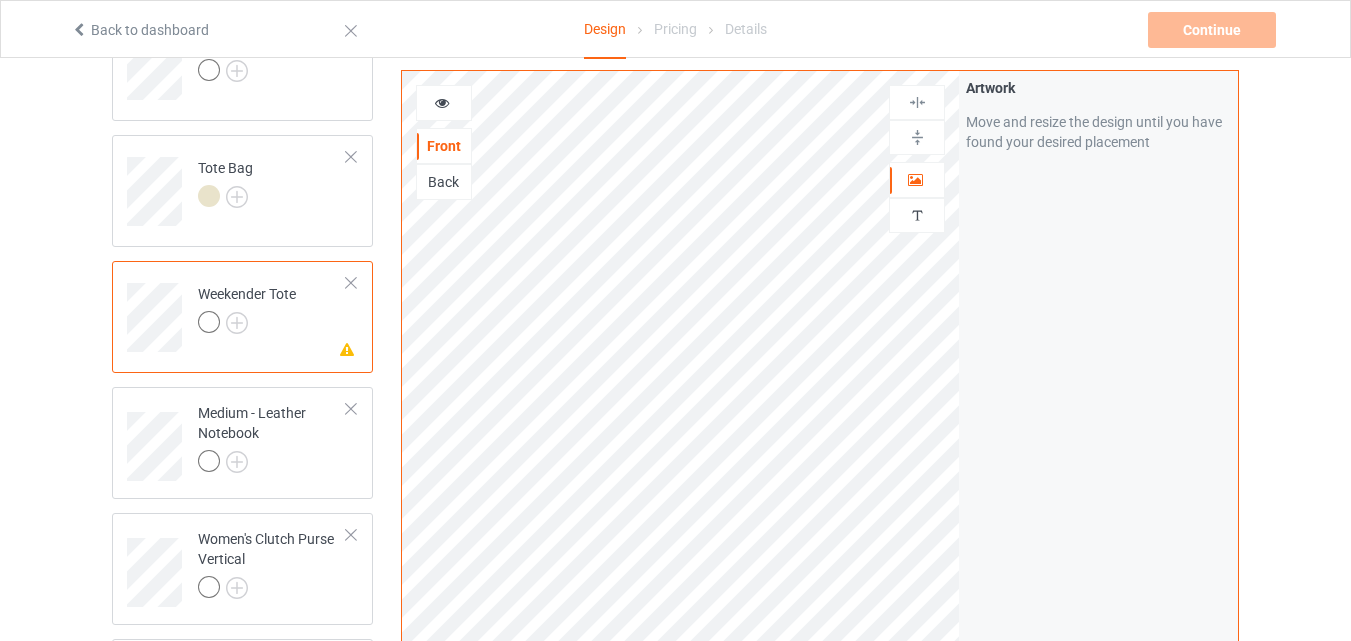 click at bounding box center (351, 283) 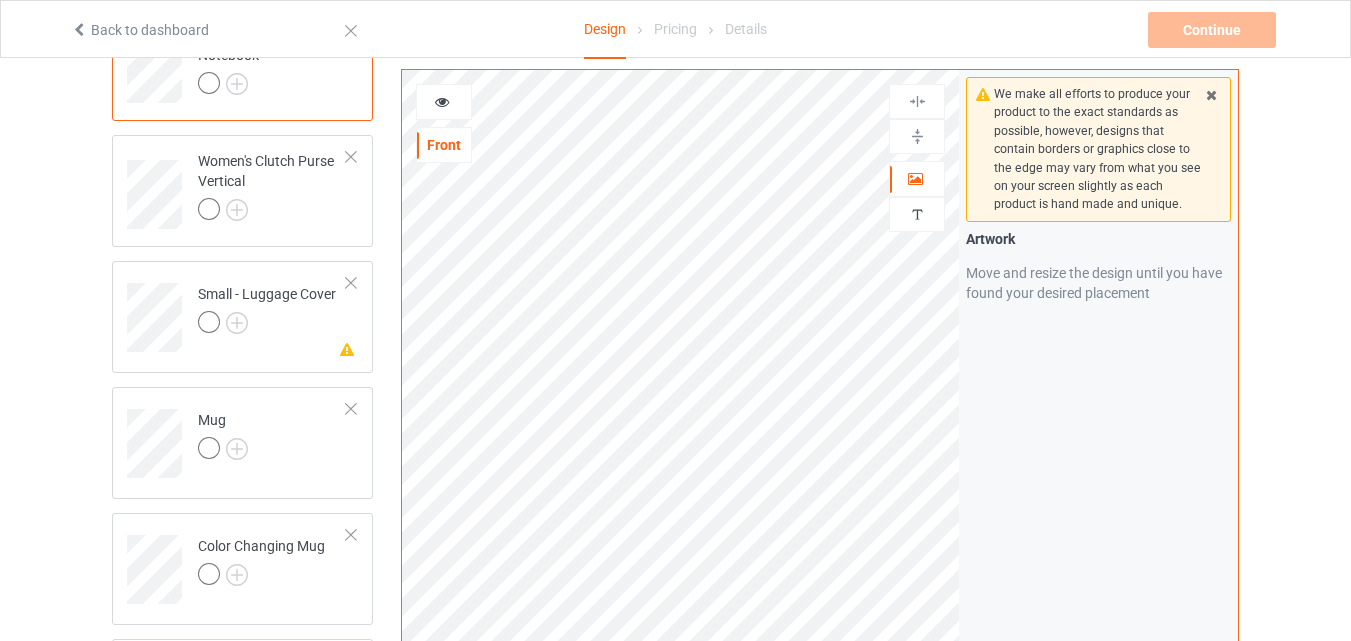 scroll, scrollTop: 900, scrollLeft: 0, axis: vertical 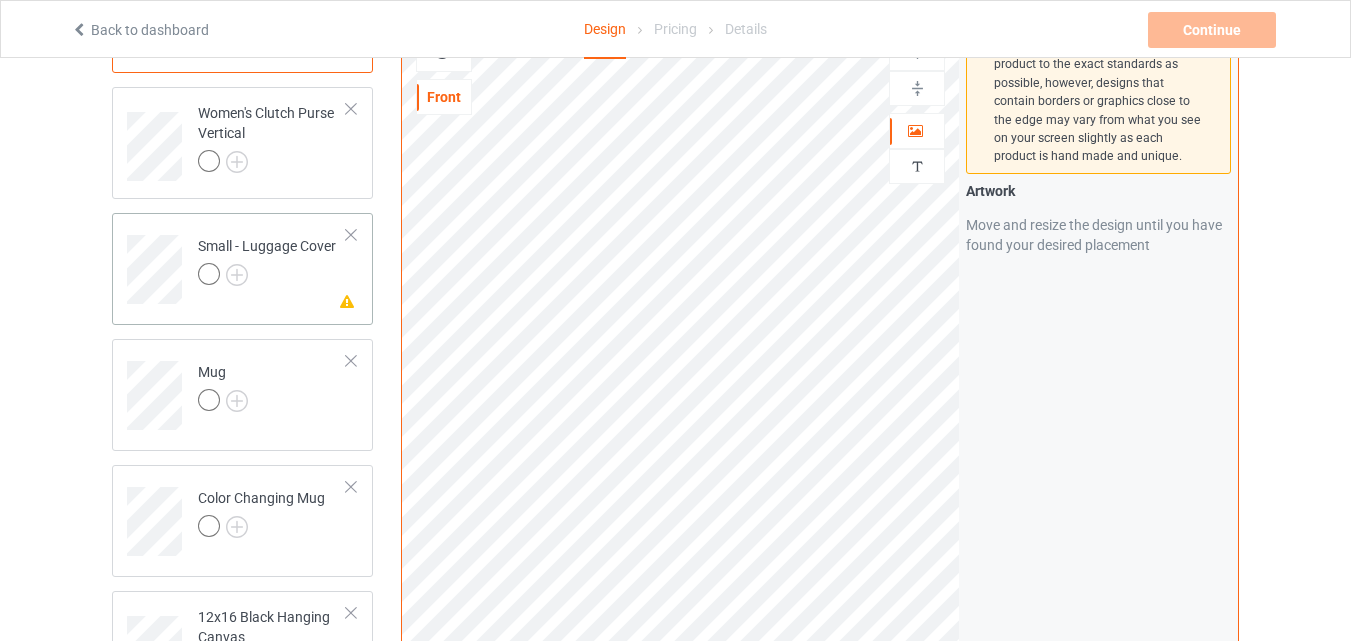 click on "Missing artwork on 1 side(s) Small - Luggage Cover" at bounding box center (242, 269) 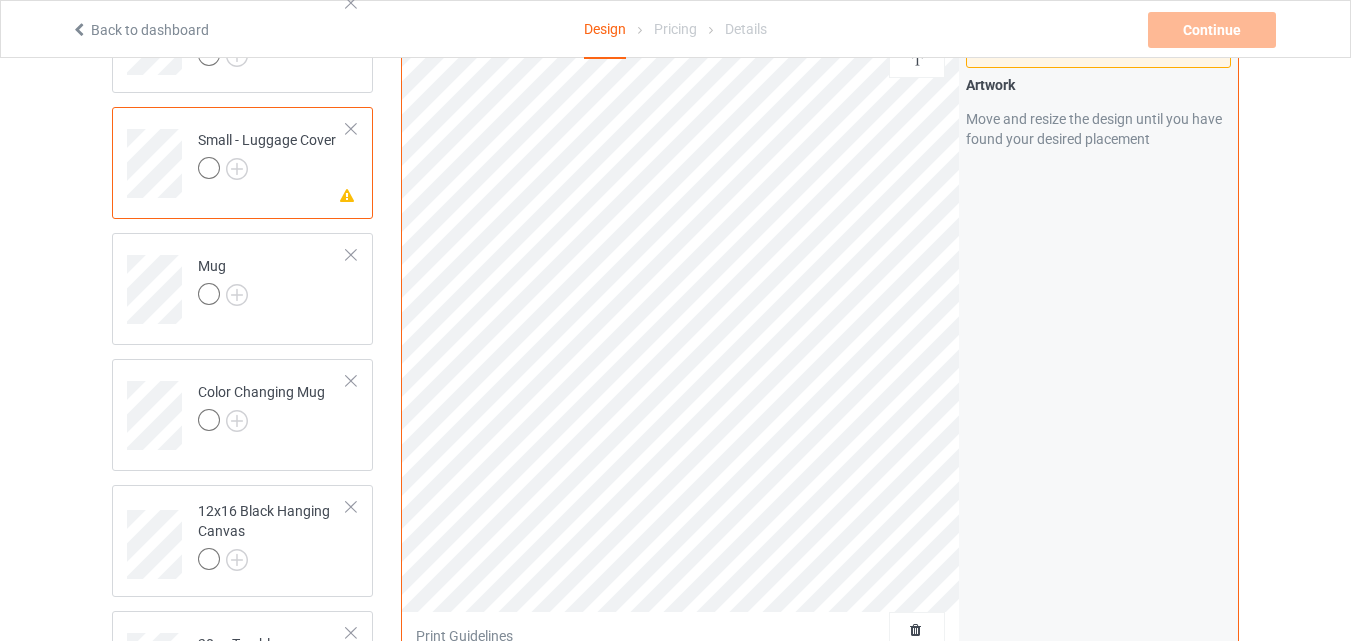 scroll, scrollTop: 1000, scrollLeft: 0, axis: vertical 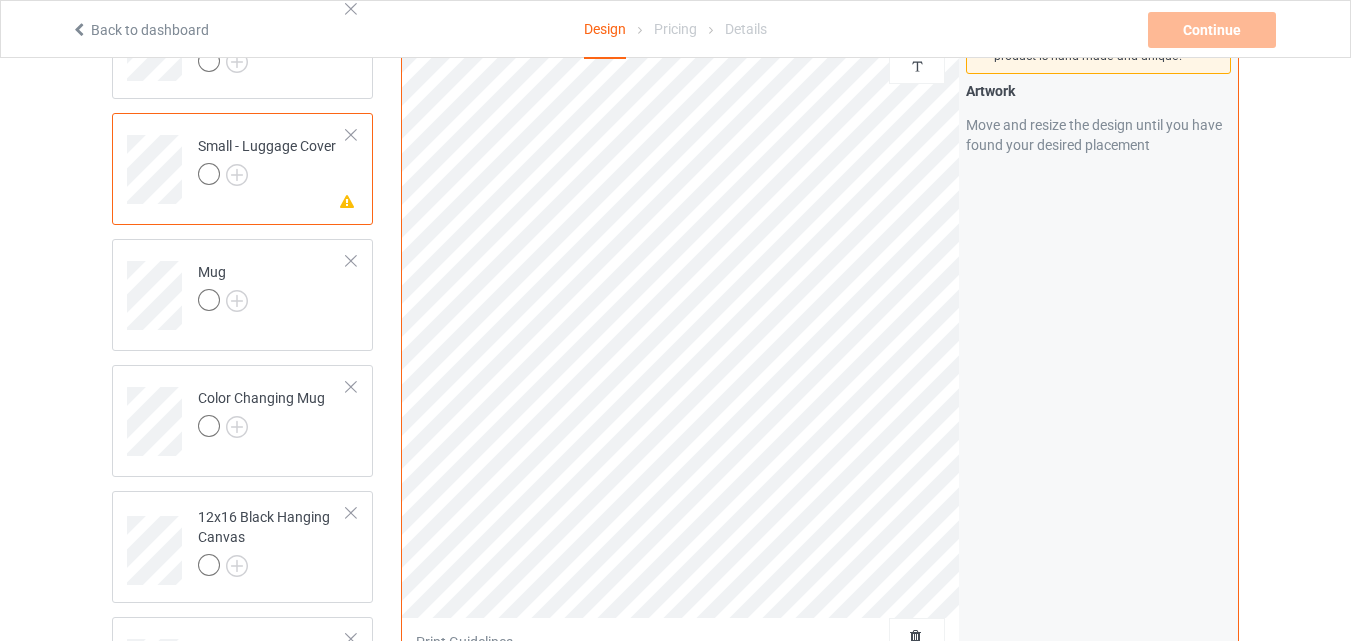 click at bounding box center (351, 135) 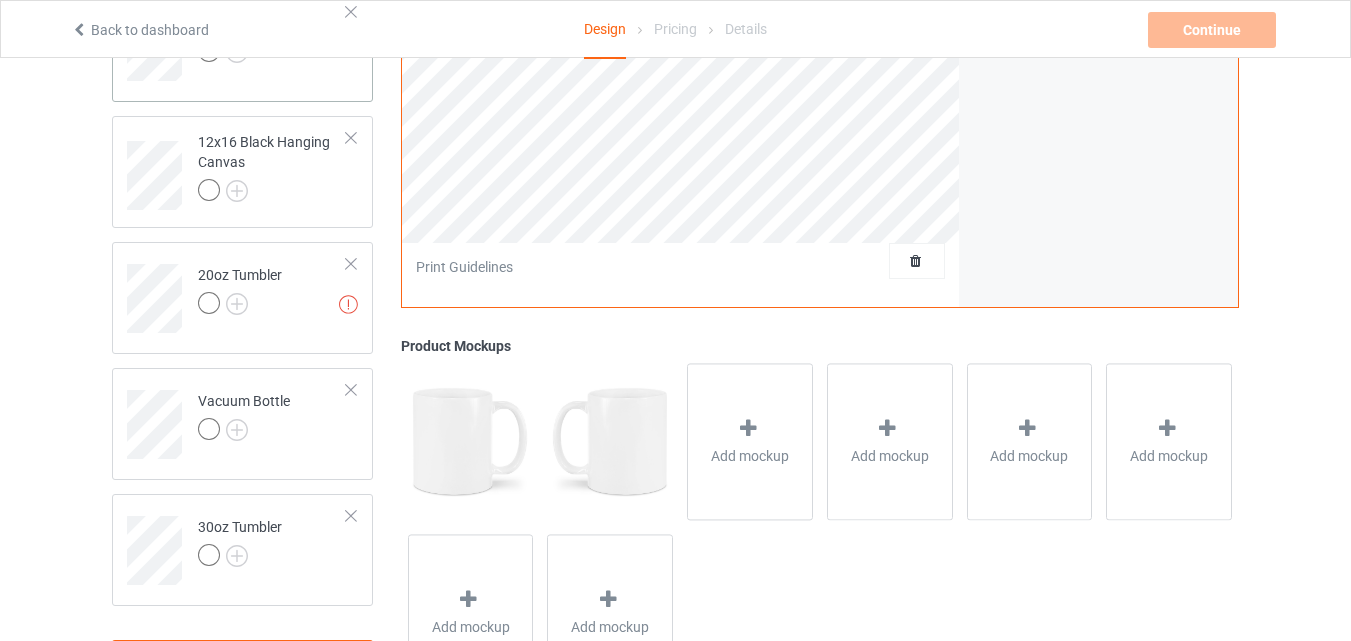 scroll, scrollTop: 1300, scrollLeft: 0, axis: vertical 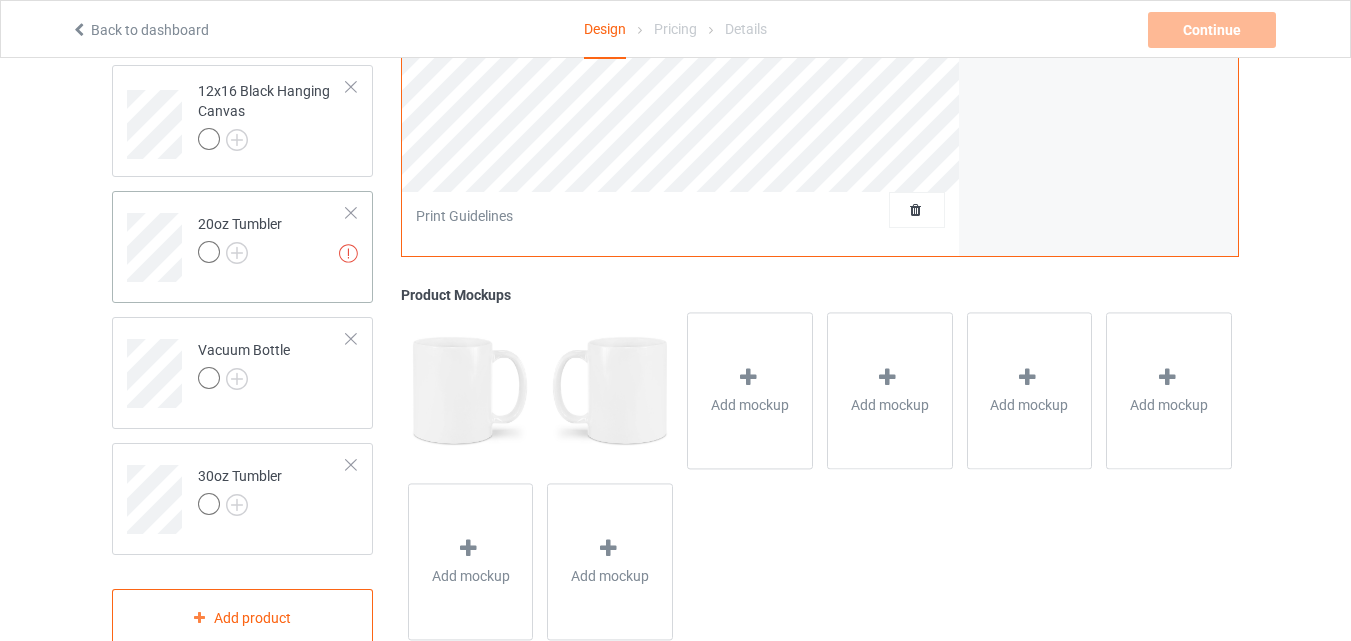 click at bounding box center [351, 213] 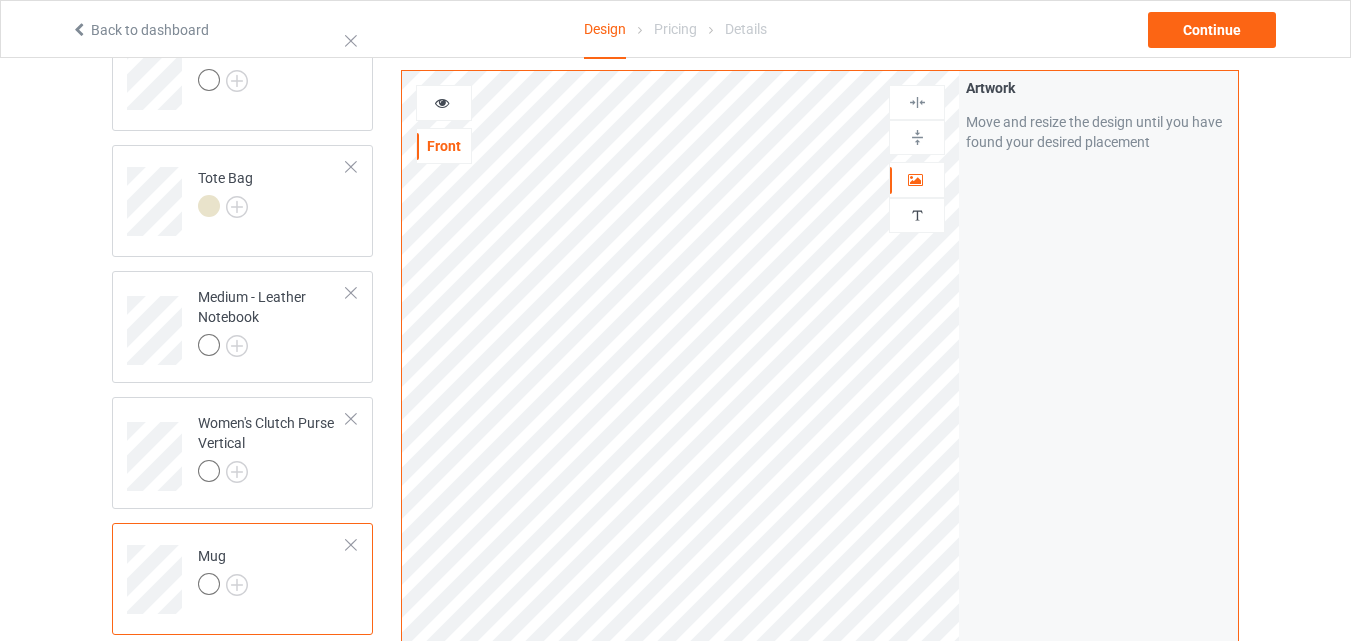scroll, scrollTop: 523, scrollLeft: 0, axis: vertical 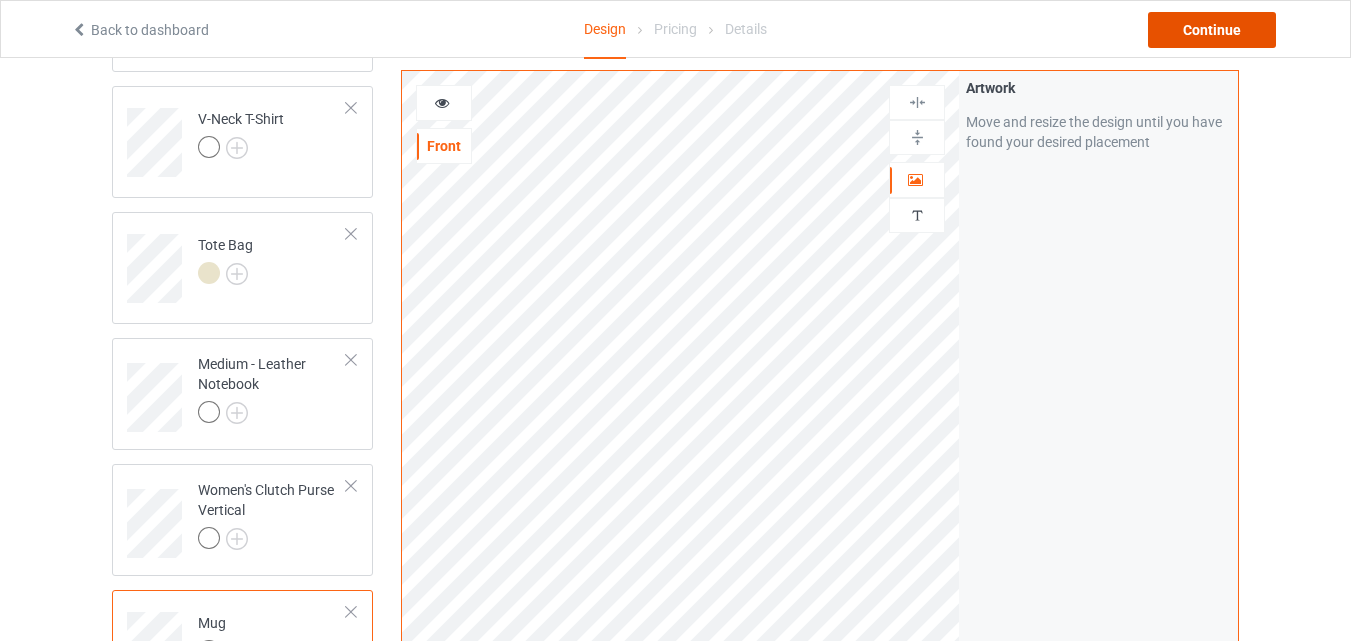 click on "Continue" at bounding box center (1212, 30) 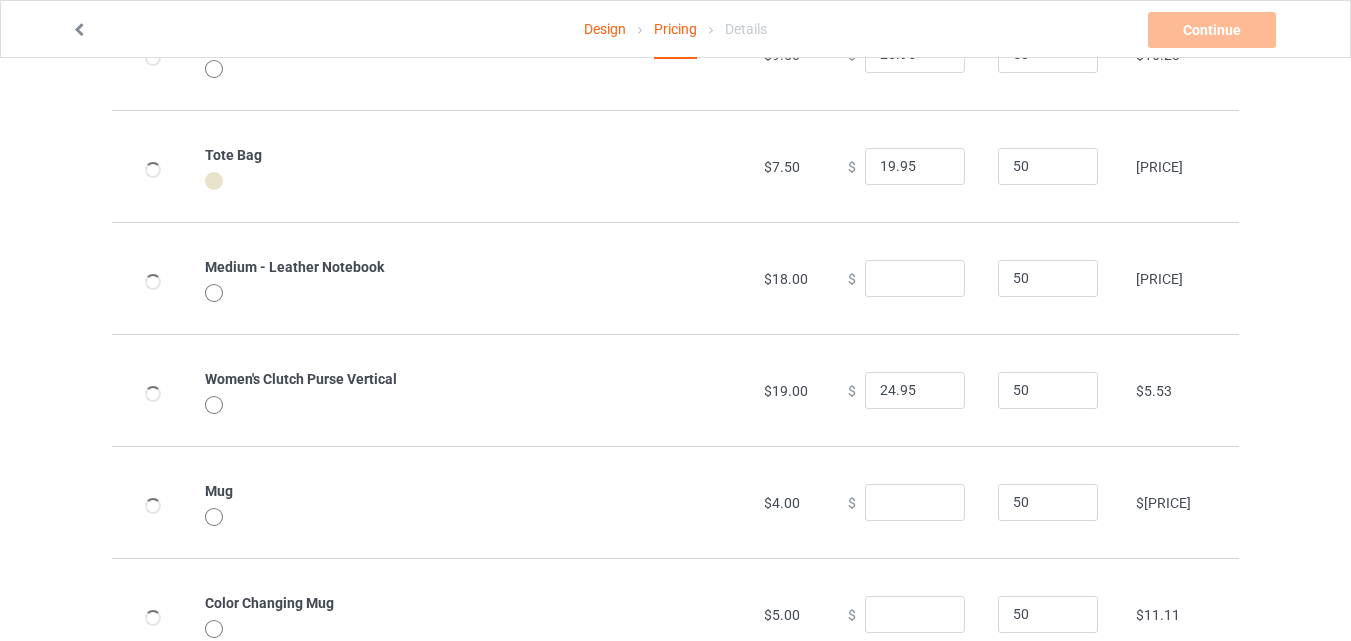 scroll, scrollTop: 600, scrollLeft: 0, axis: vertical 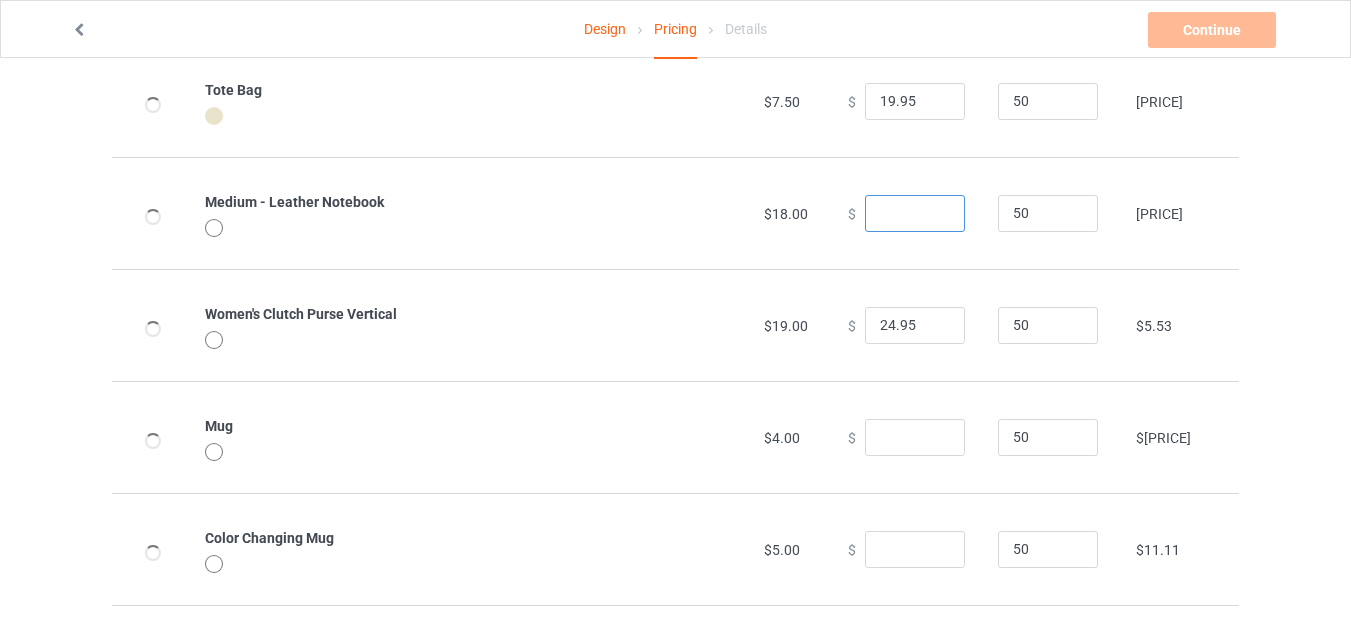 drag, startPoint x: 906, startPoint y: 211, endPoint x: 797, endPoint y: 211, distance: 109 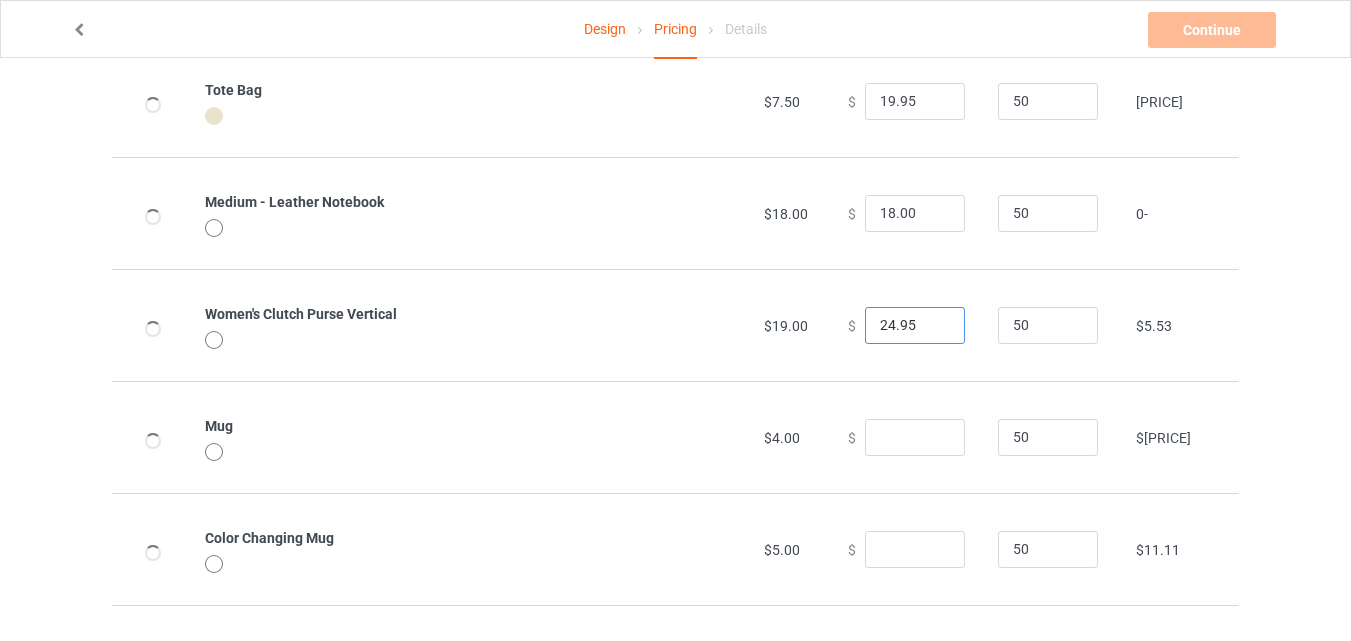 click on "24.95" at bounding box center [915, 326] 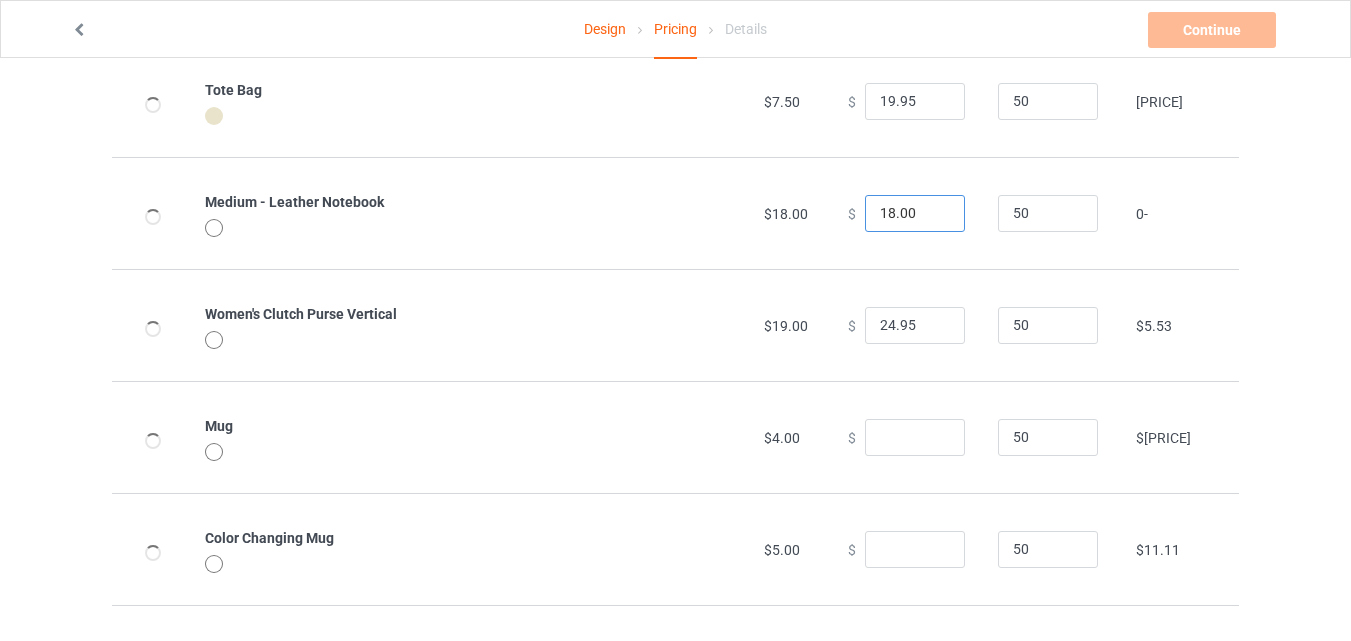 click on "[NUMBER]" at bounding box center [915, 214] 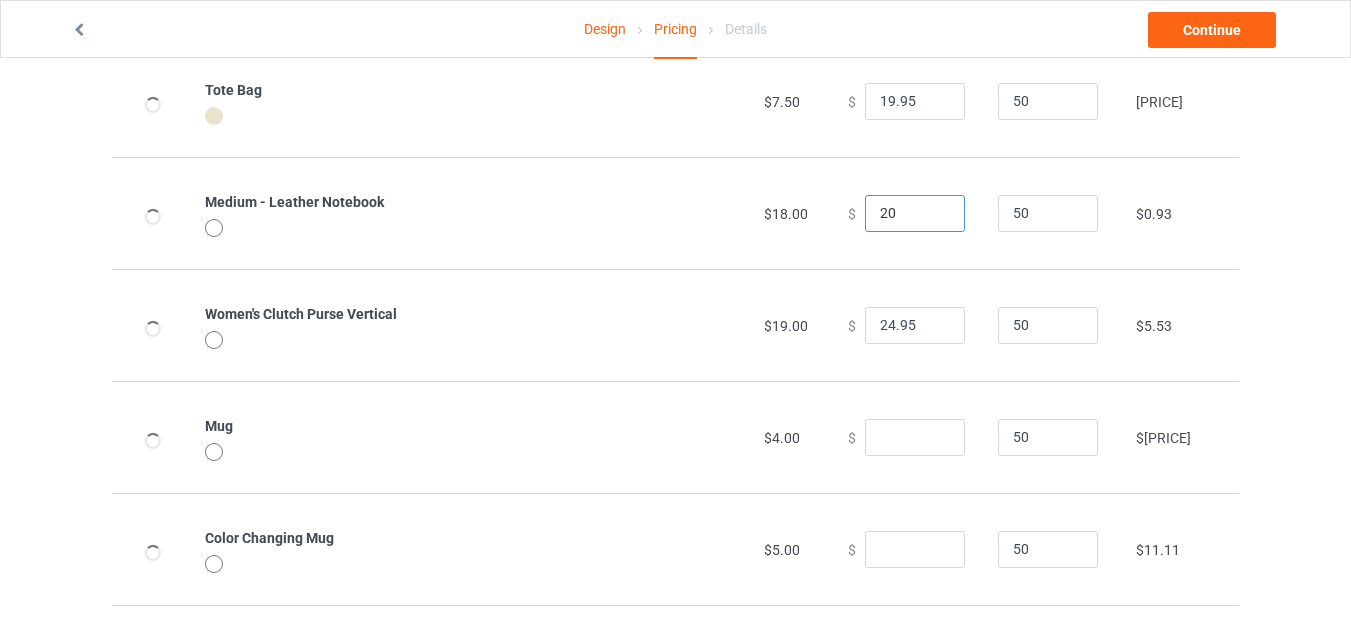 click on "20" at bounding box center (915, 214) 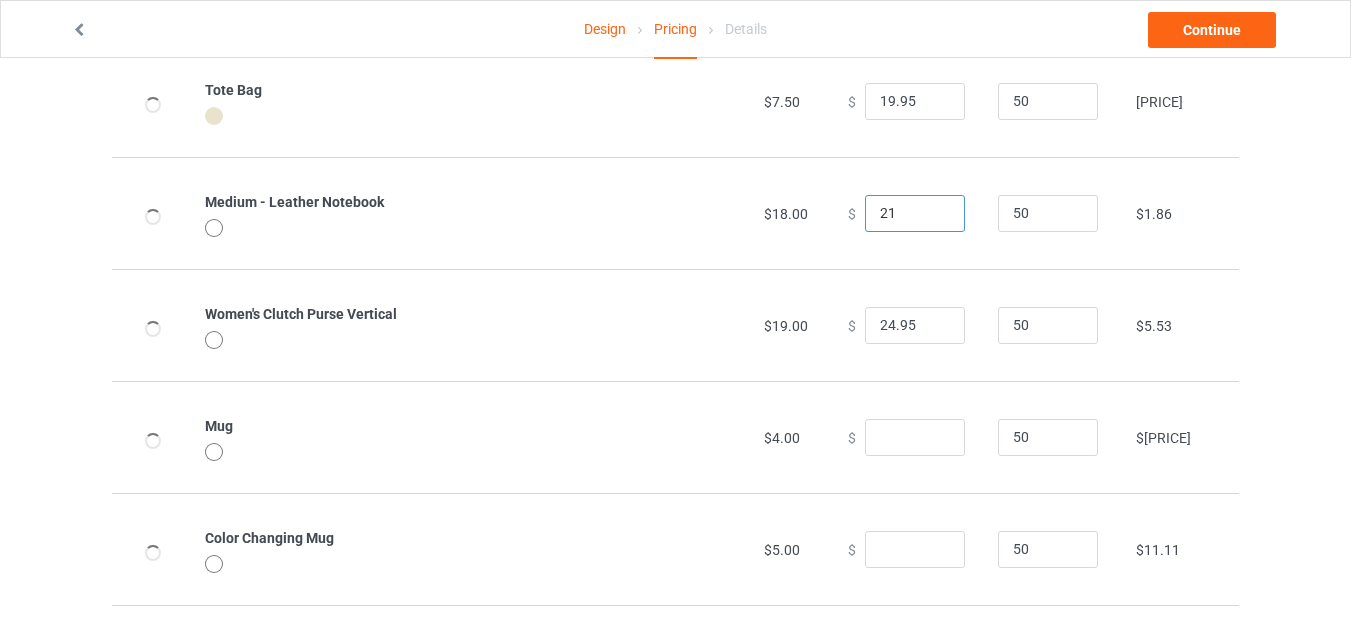 click on "21" at bounding box center (915, 214) 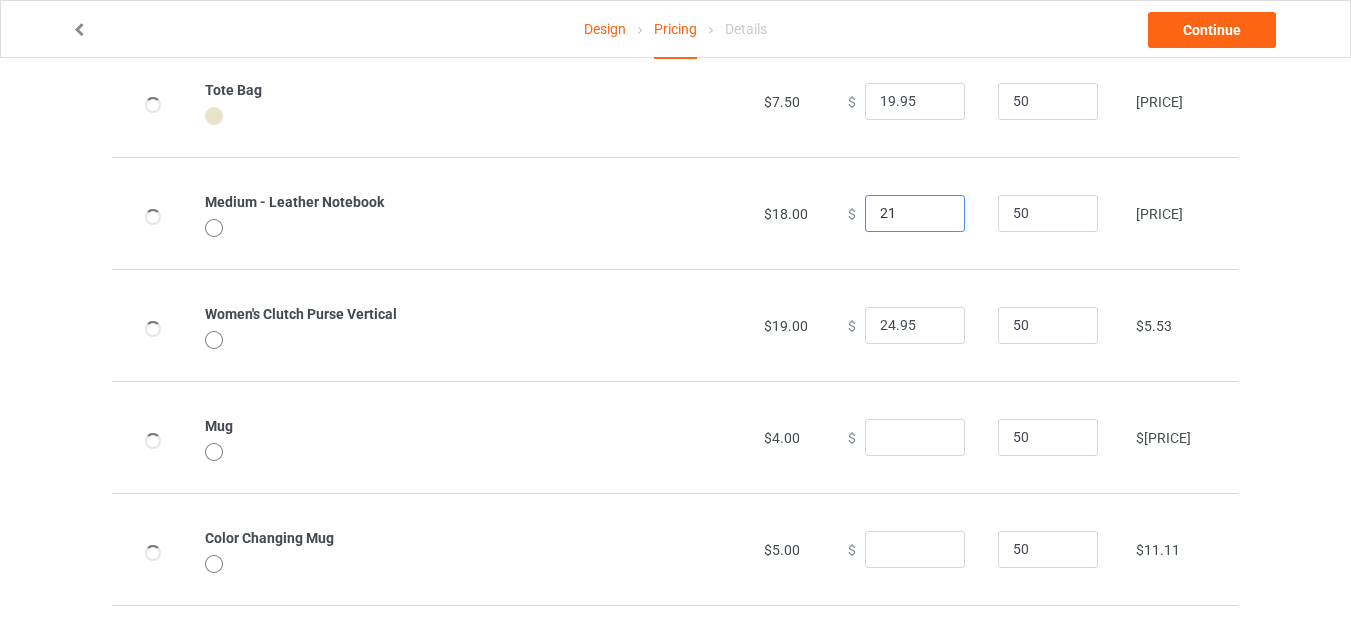 click on "[NUMBER]" at bounding box center (915, 214) 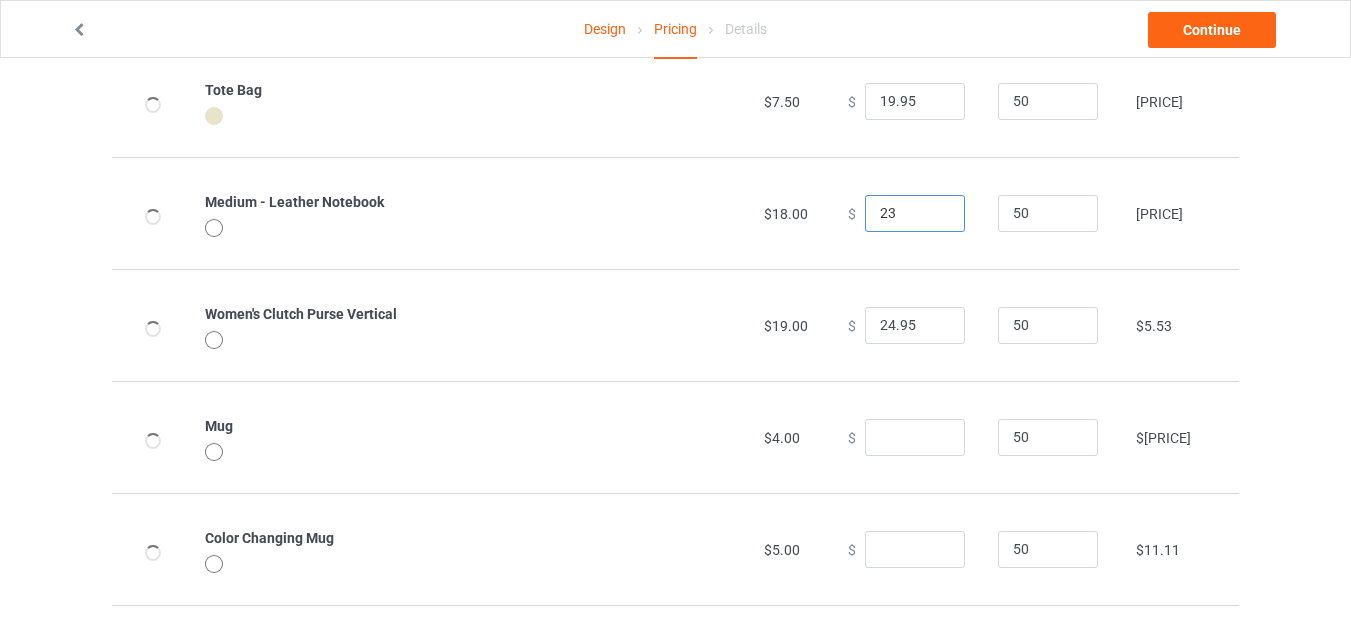 click on "23" at bounding box center (915, 214) 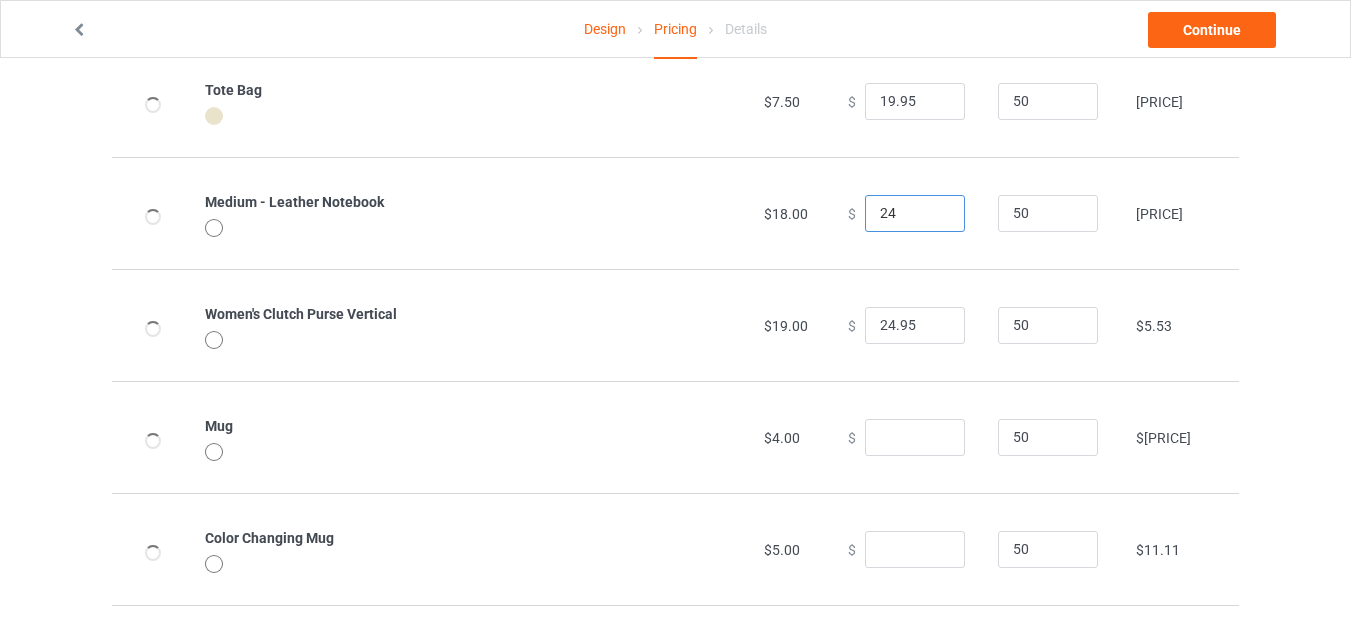 click on "24" at bounding box center [915, 214] 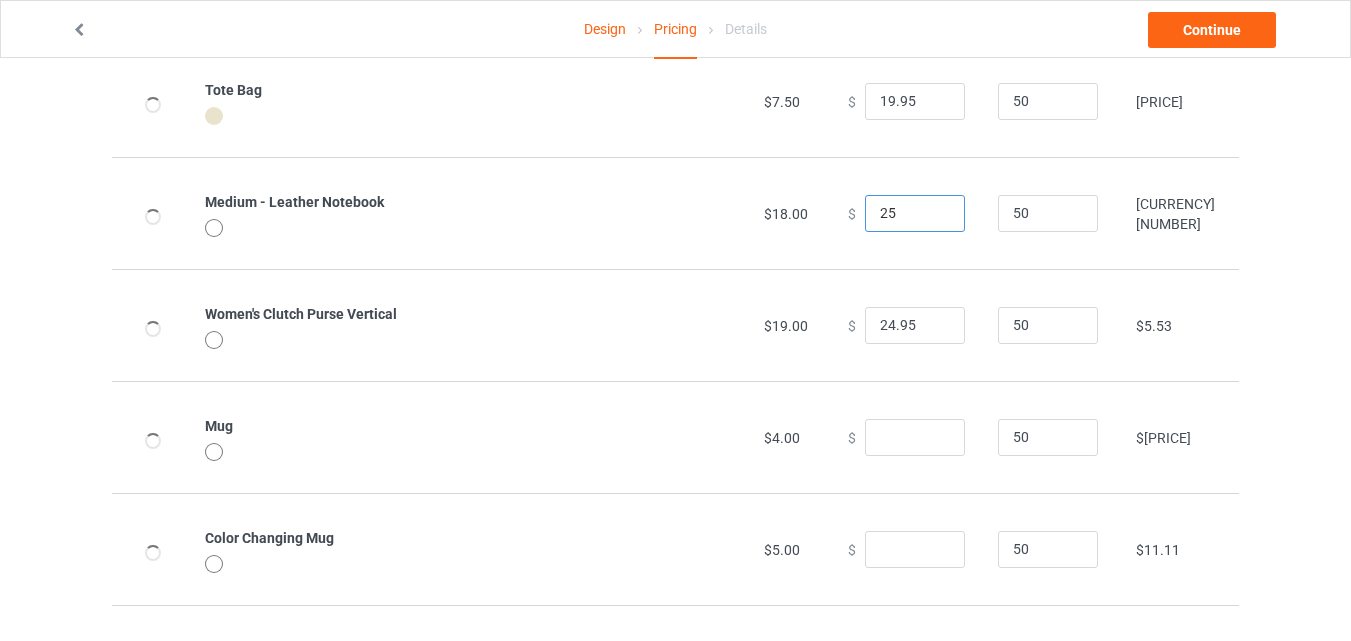 click on "25" at bounding box center [915, 214] 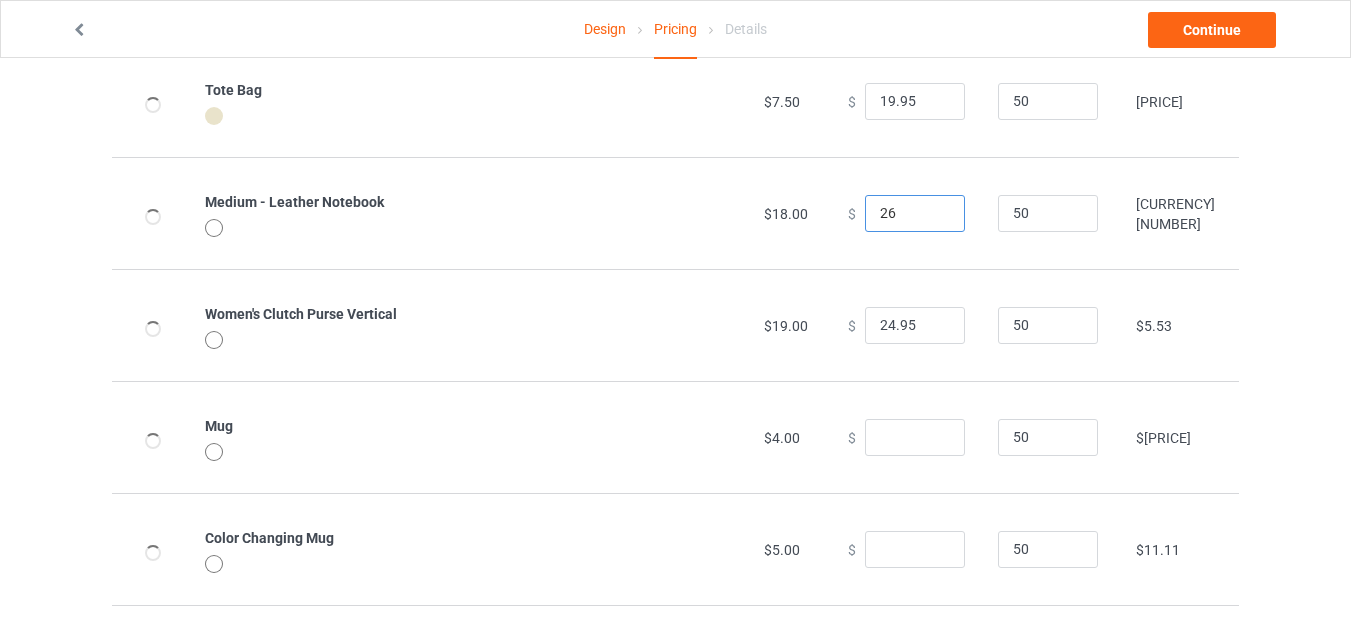 click on "26" at bounding box center (915, 214) 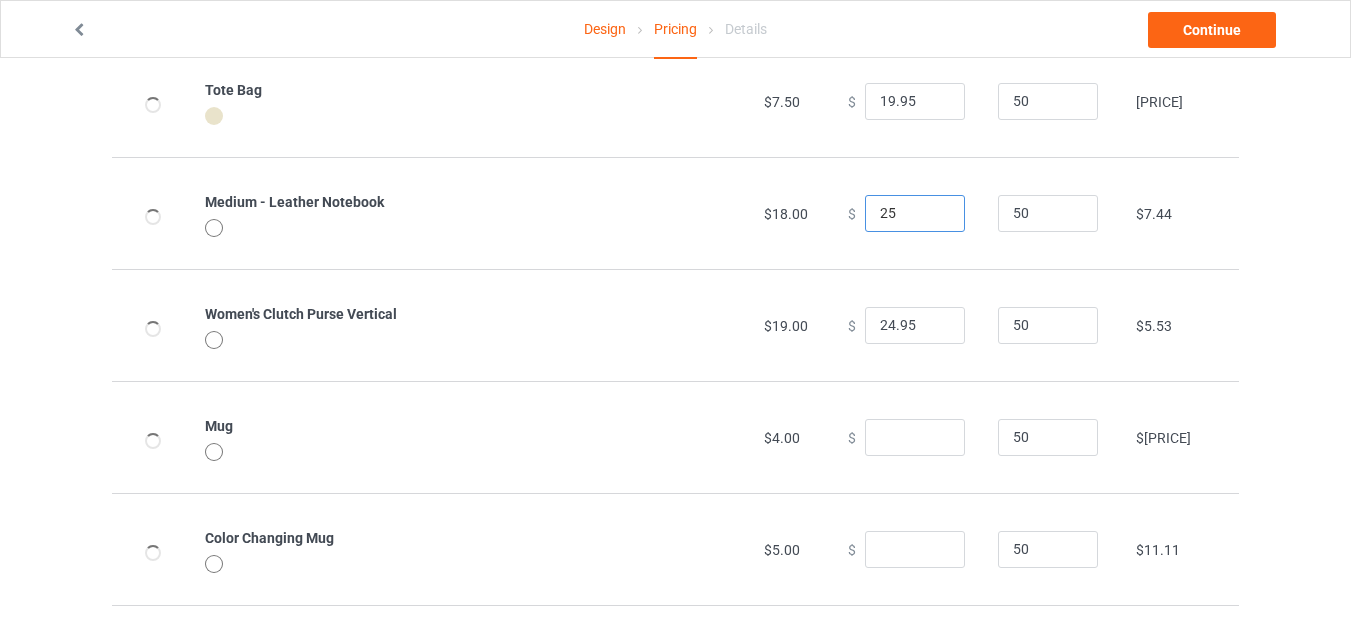 click on "25" at bounding box center [915, 214] 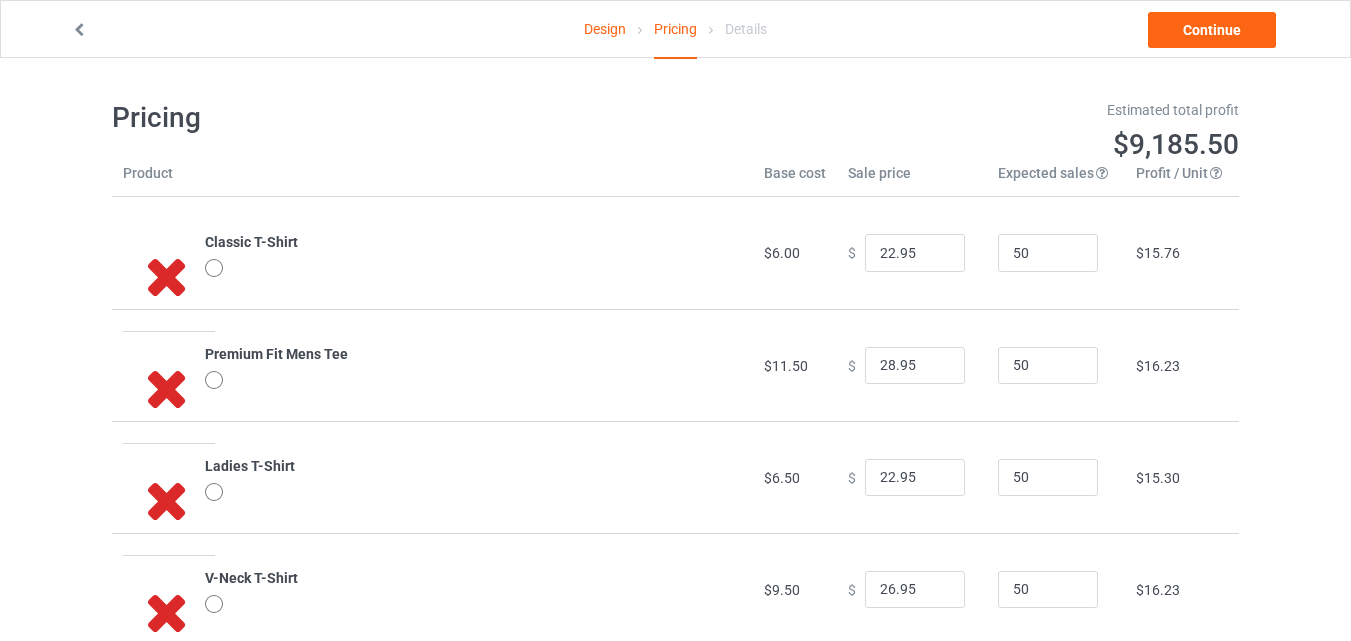 scroll, scrollTop: 500, scrollLeft: 0, axis: vertical 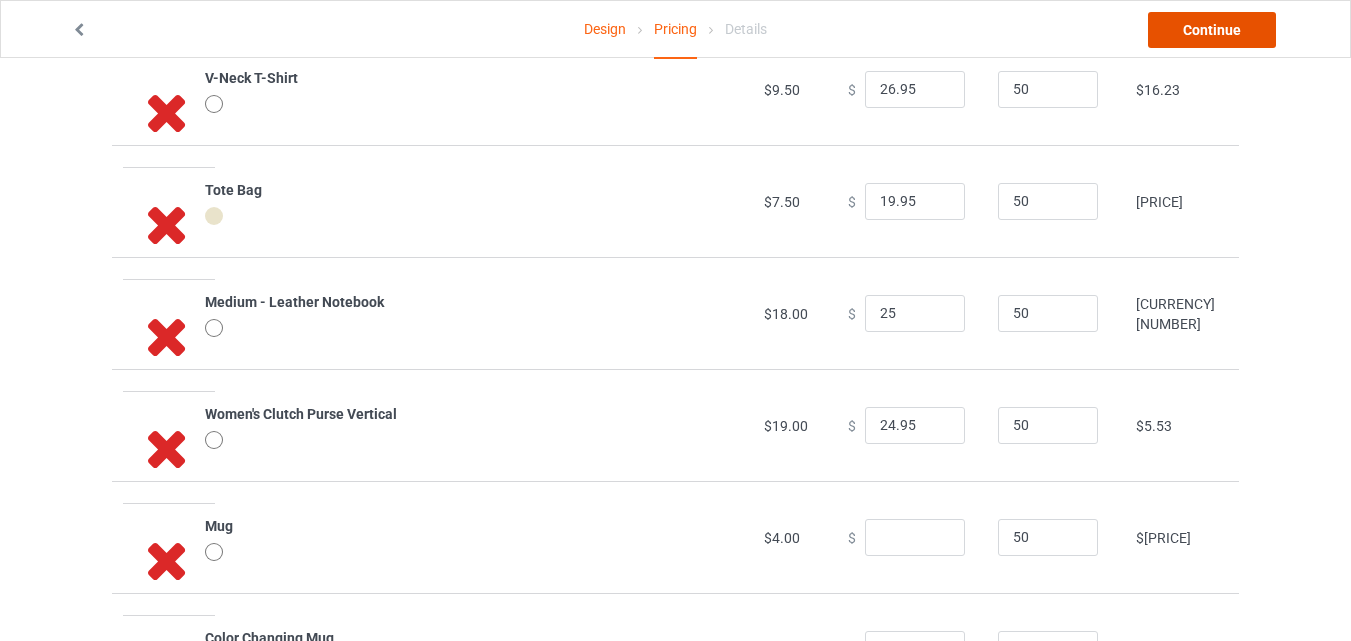 type on "25.00" 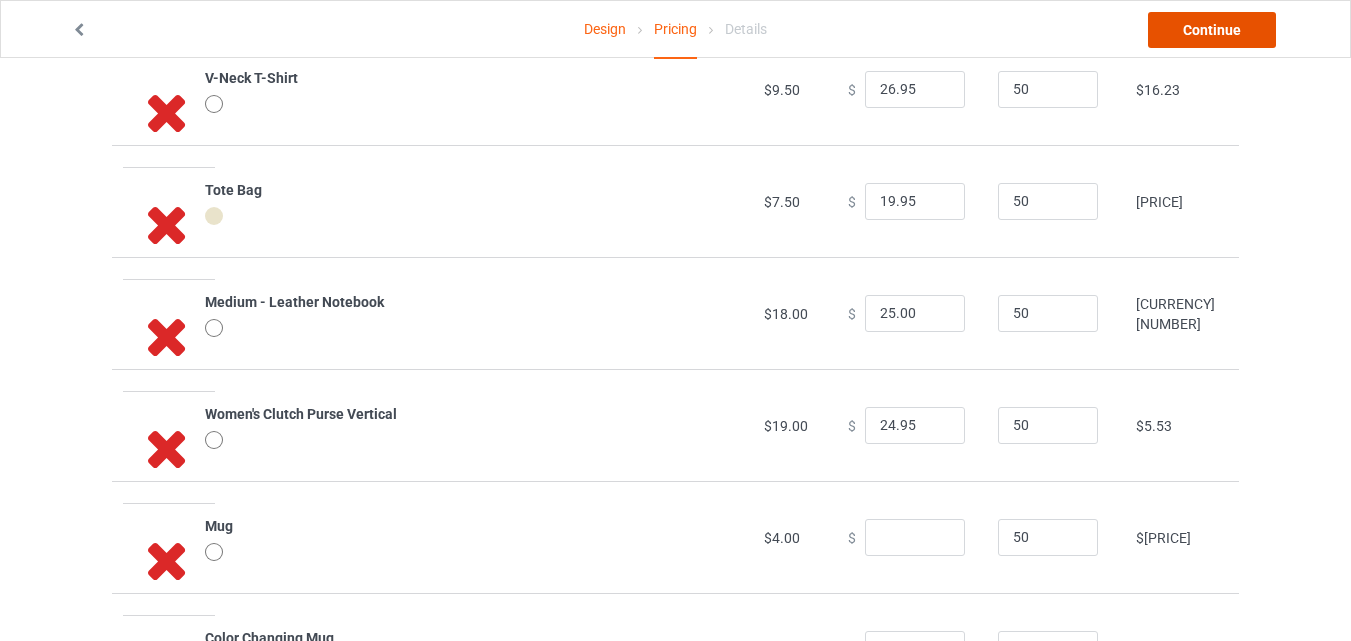 click on "Continue" at bounding box center (1212, 30) 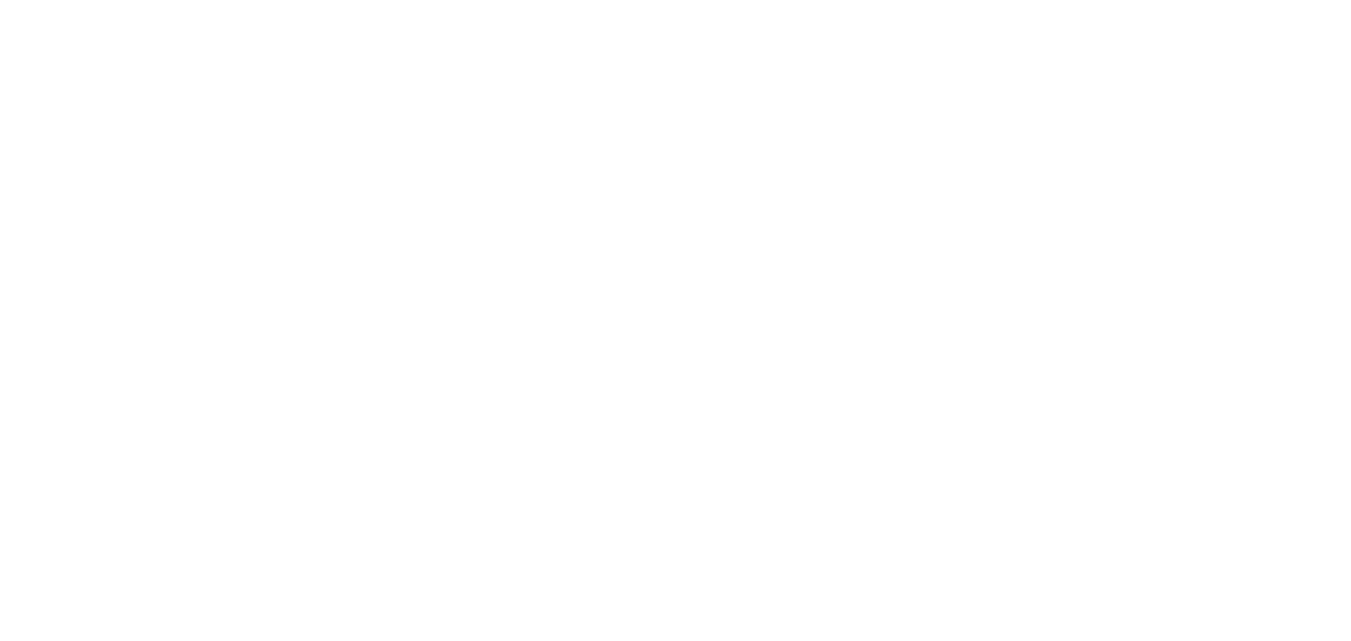 scroll, scrollTop: 0, scrollLeft: 0, axis: both 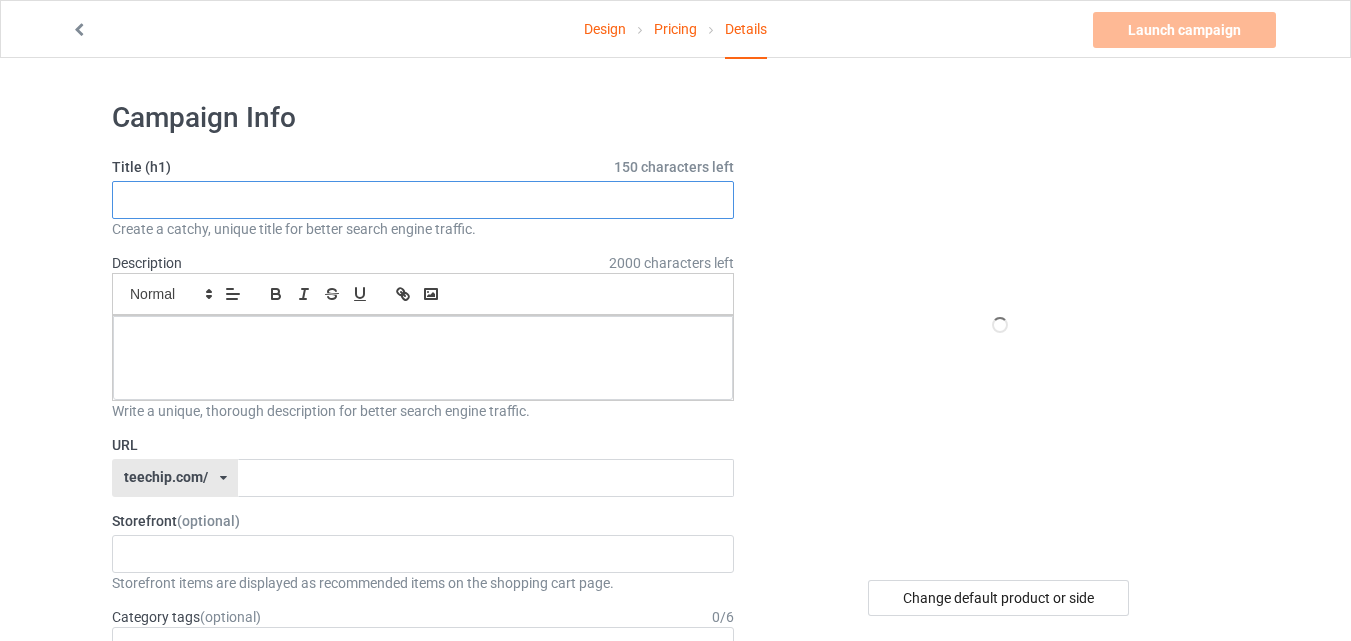 paste on "Let’s Taco ’Bout It – Cool Taco Graphic" 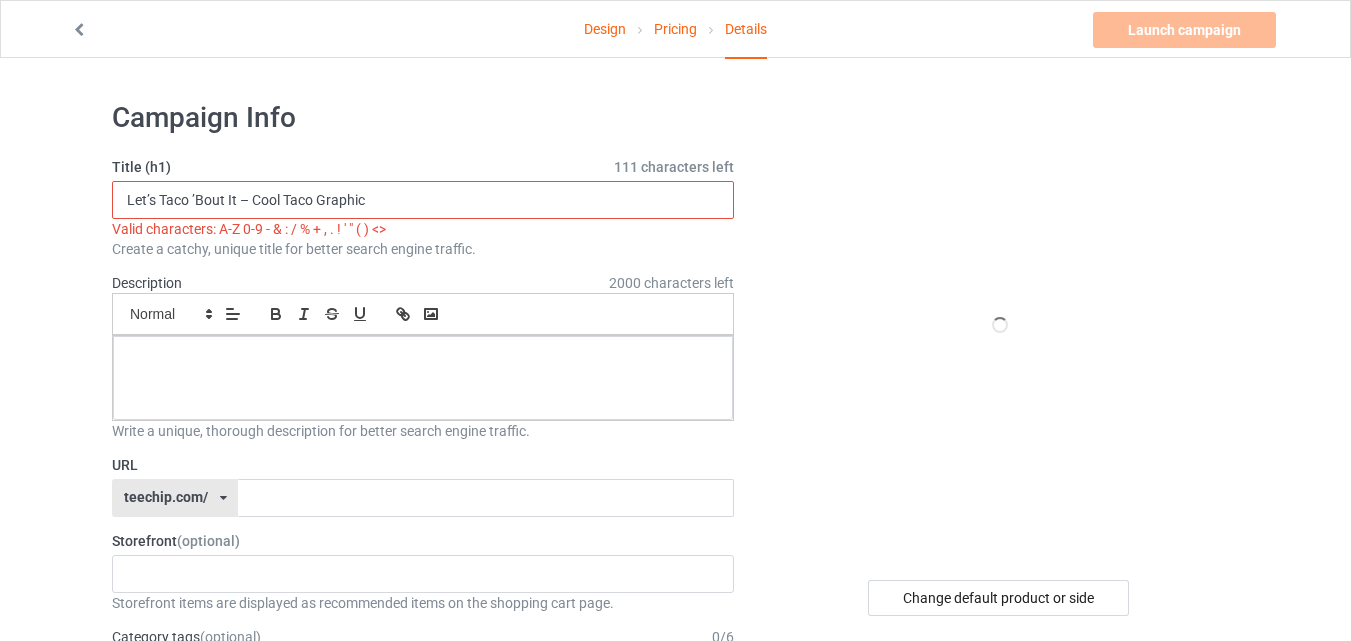 drag, startPoint x: 244, startPoint y: 198, endPoint x: 478, endPoint y: 209, distance: 234.2584 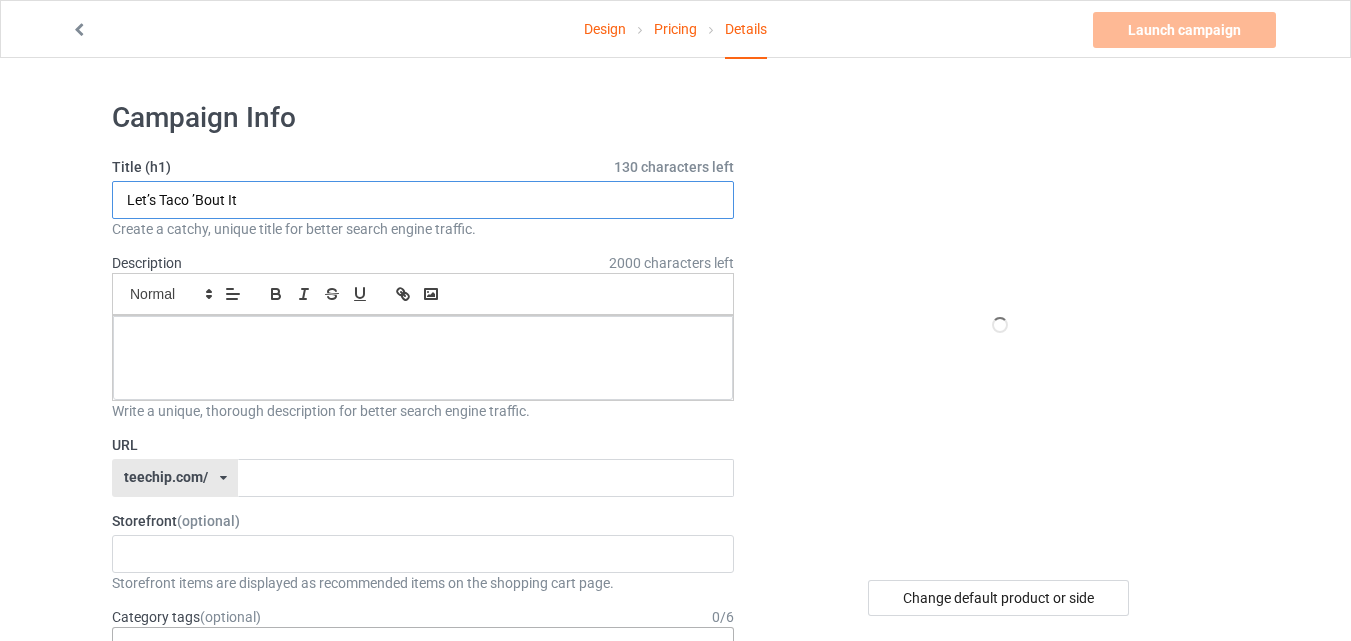 type on "Let’s Taco ’Bout It" 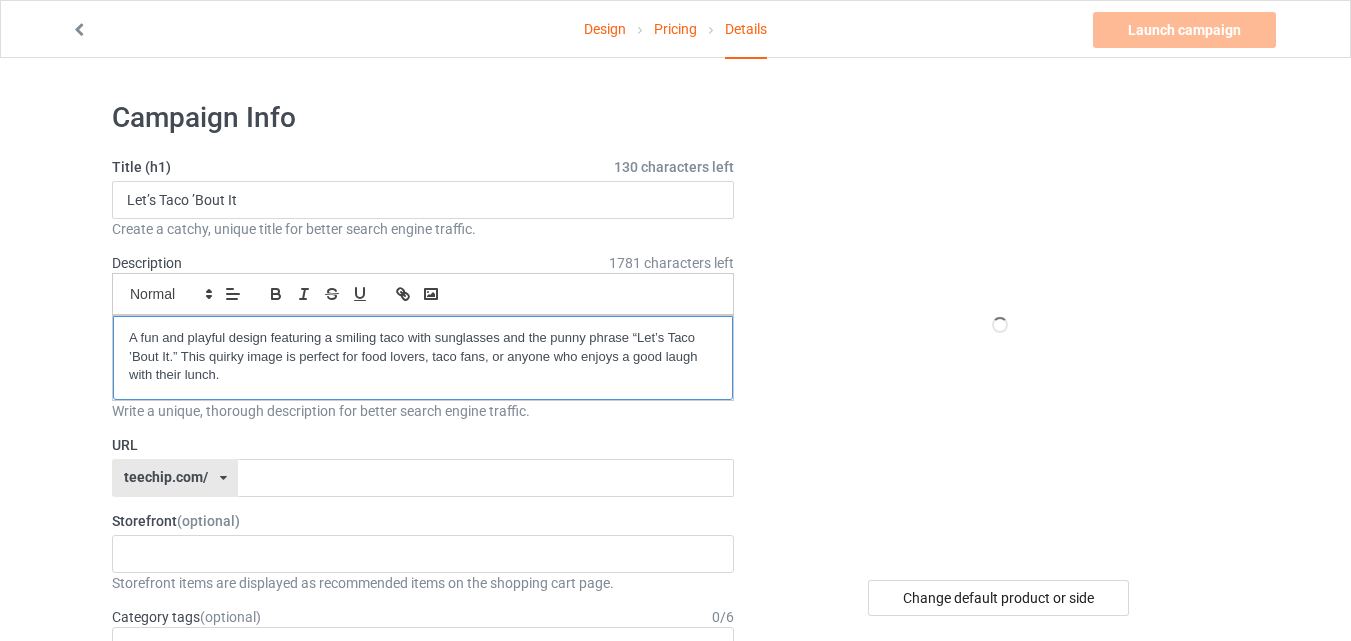 scroll, scrollTop: 0, scrollLeft: 0, axis: both 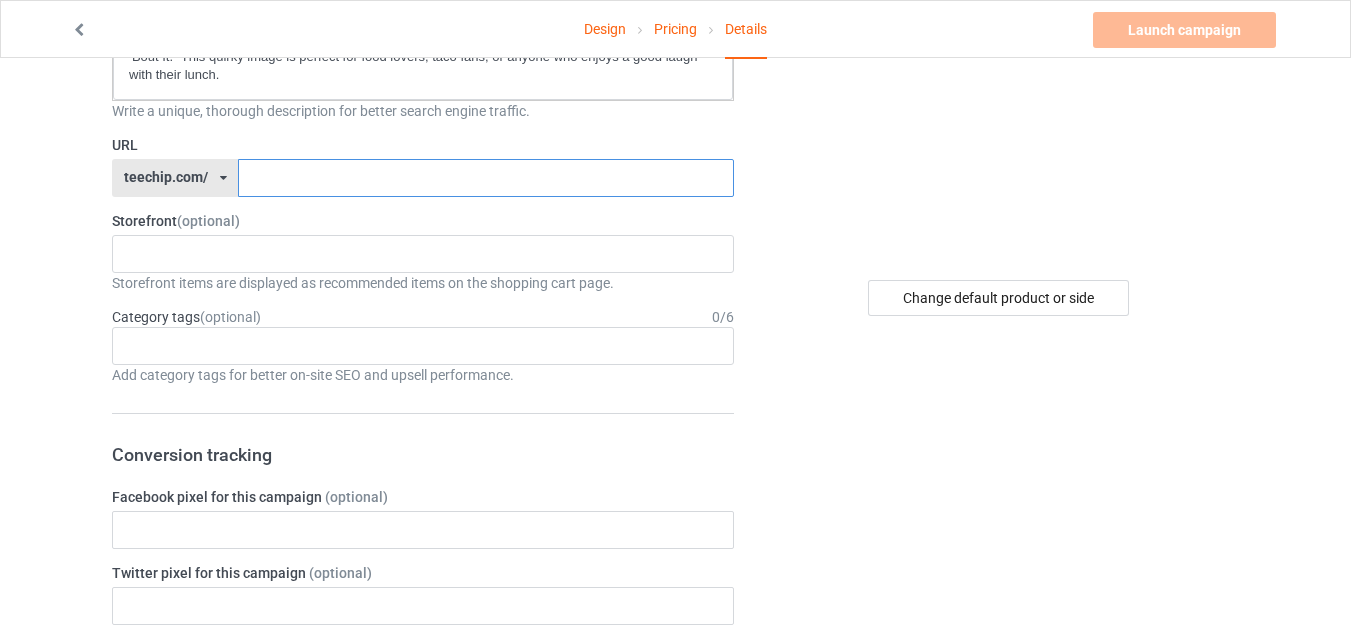 click at bounding box center (485, 178) 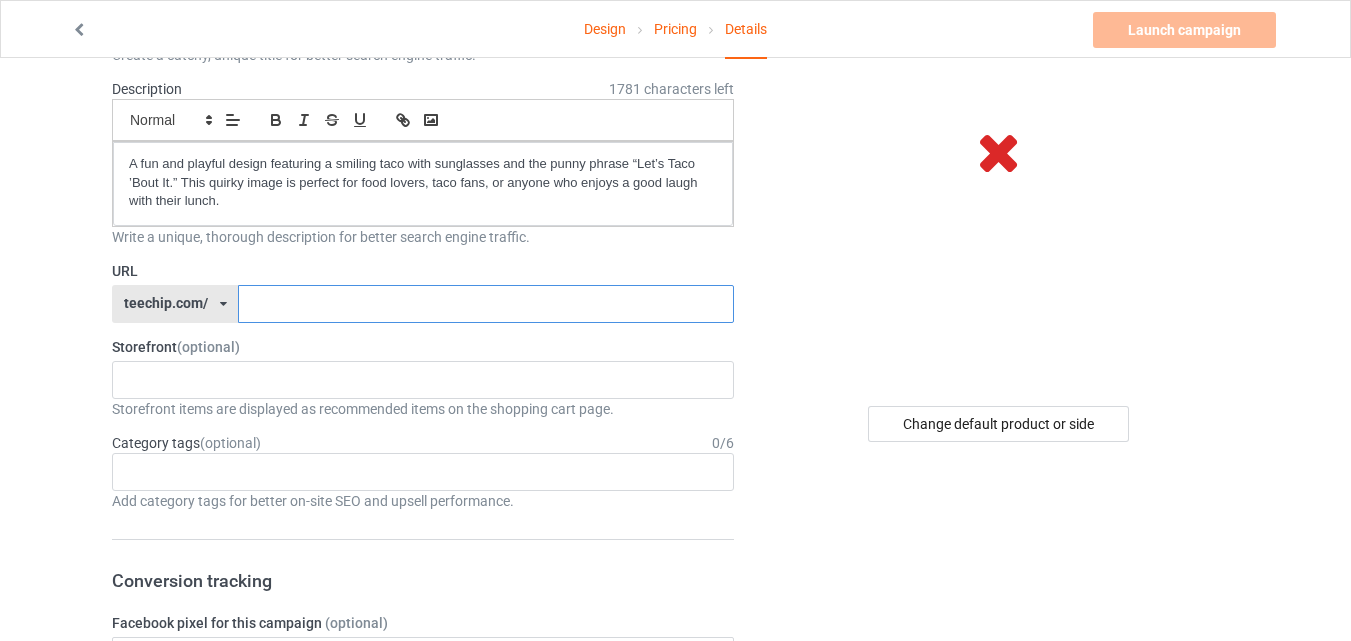 scroll, scrollTop: 200, scrollLeft: 0, axis: vertical 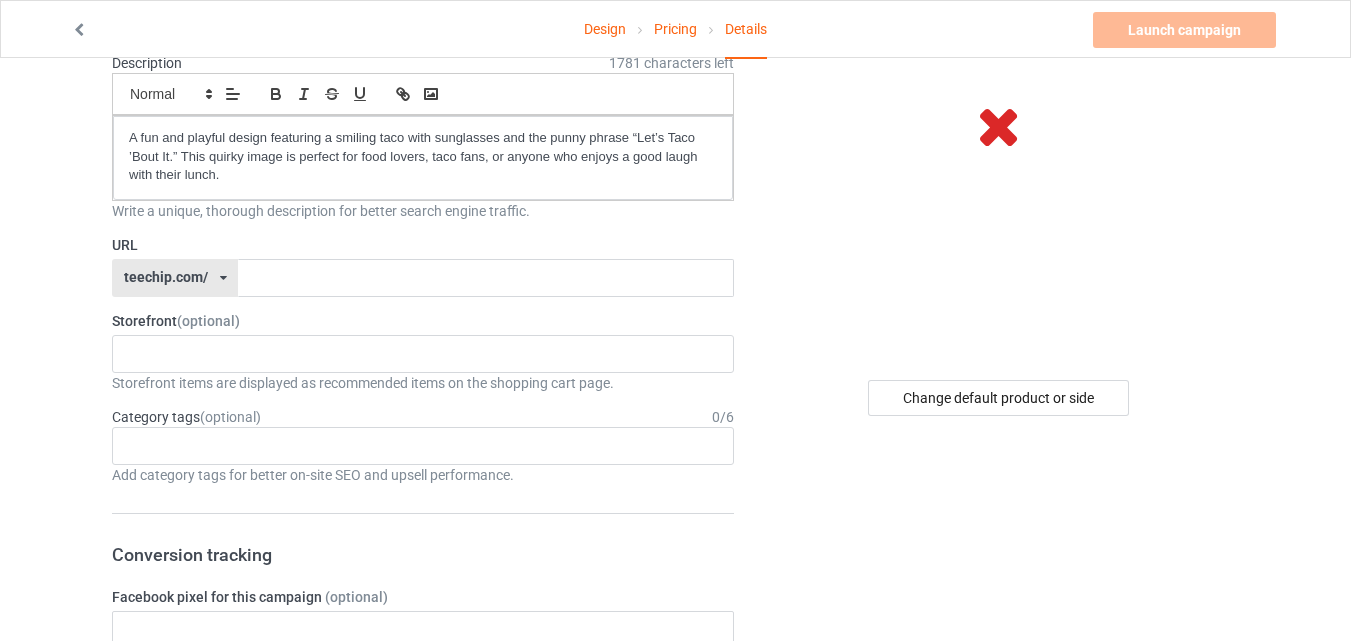 drag, startPoint x: 270, startPoint y: 285, endPoint x: 772, endPoint y: 335, distance: 504.4839 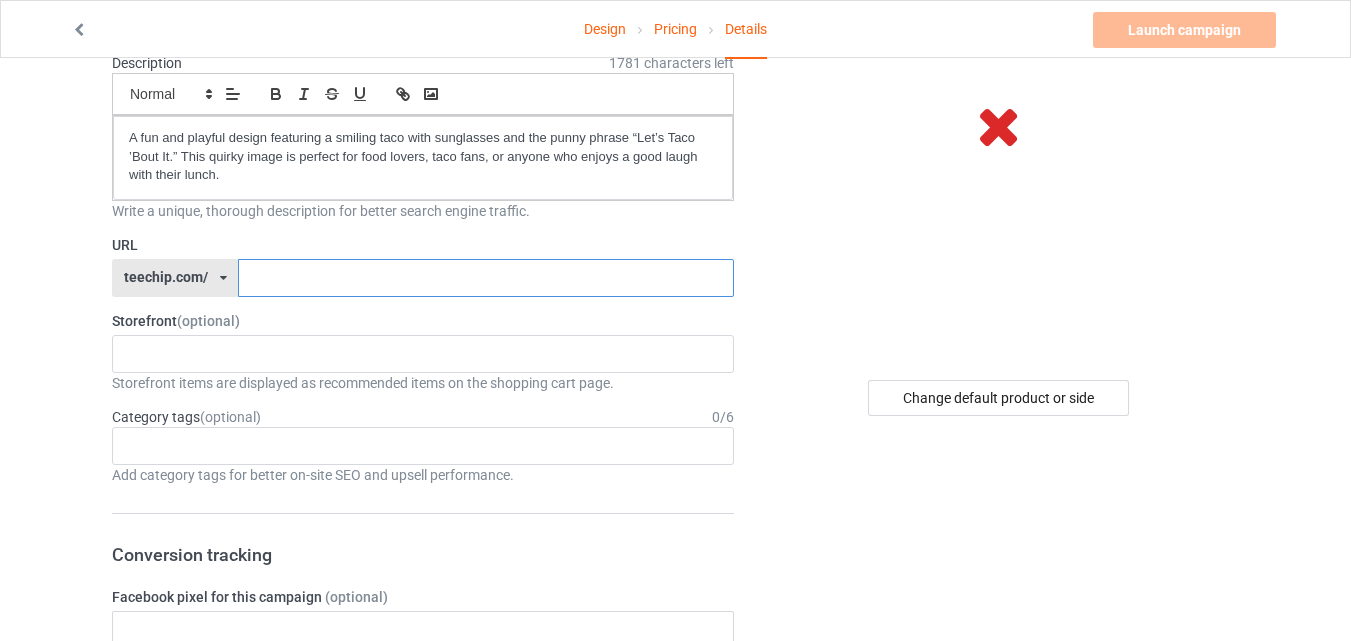 click at bounding box center (485, 278) 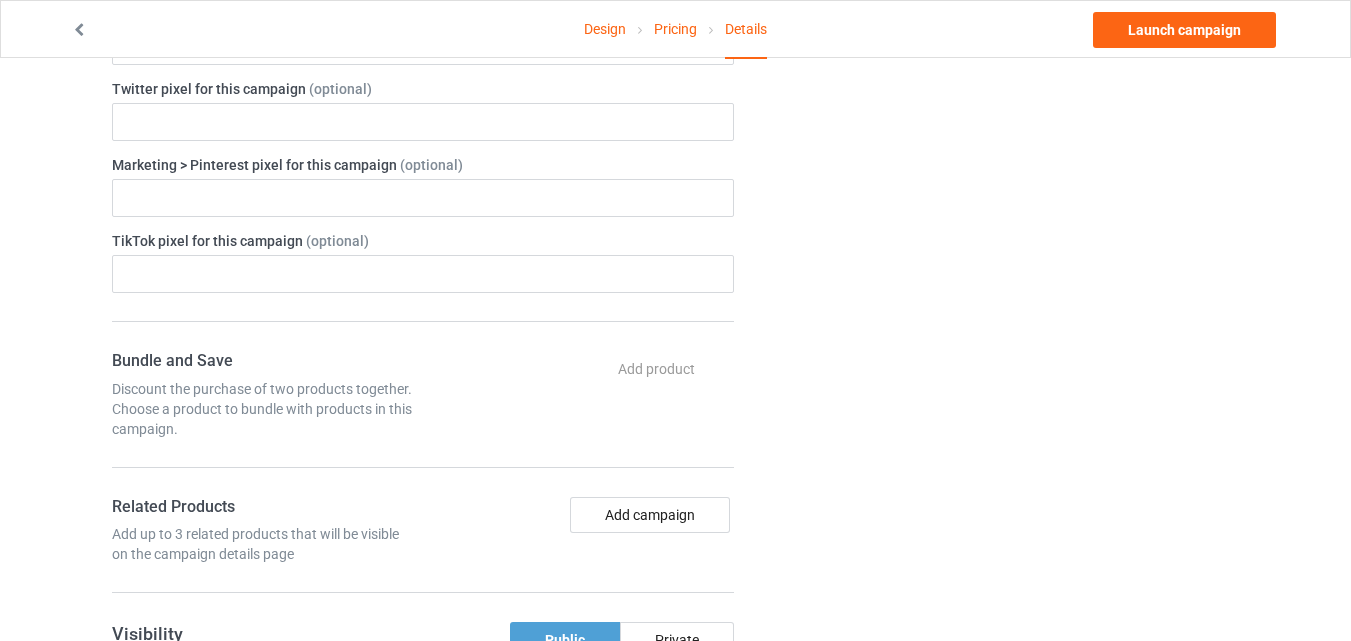 scroll, scrollTop: 900, scrollLeft: 0, axis: vertical 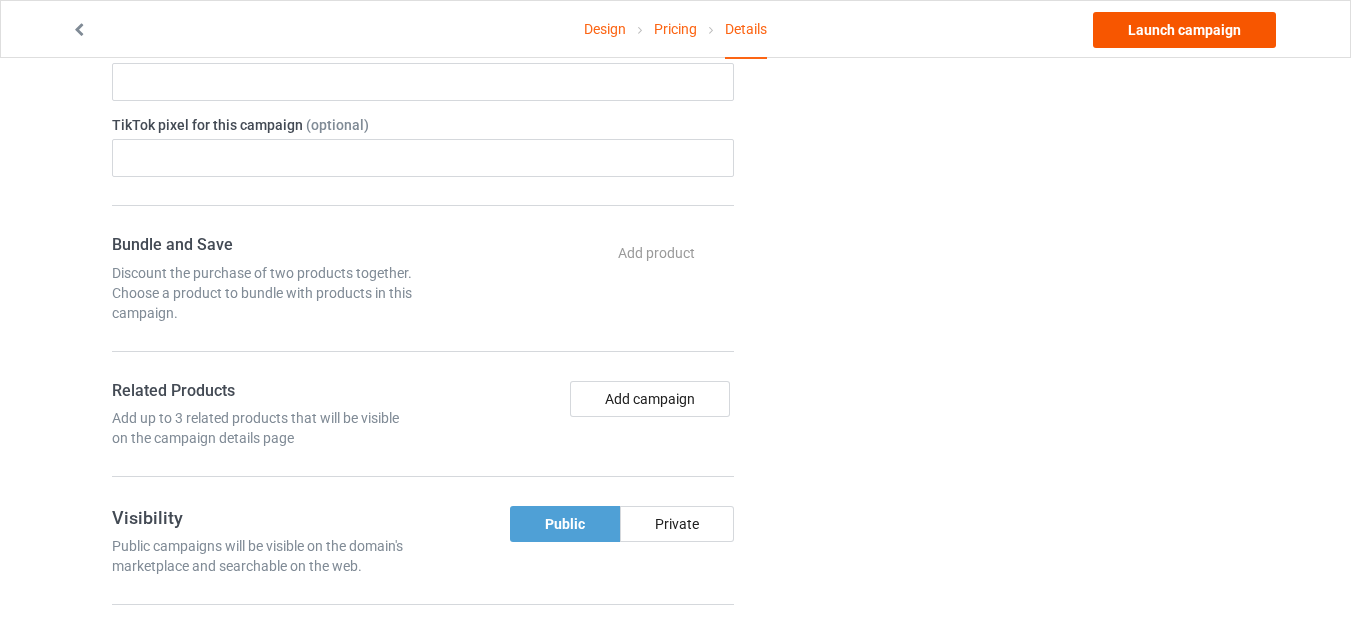 type on "[USERNAME]" 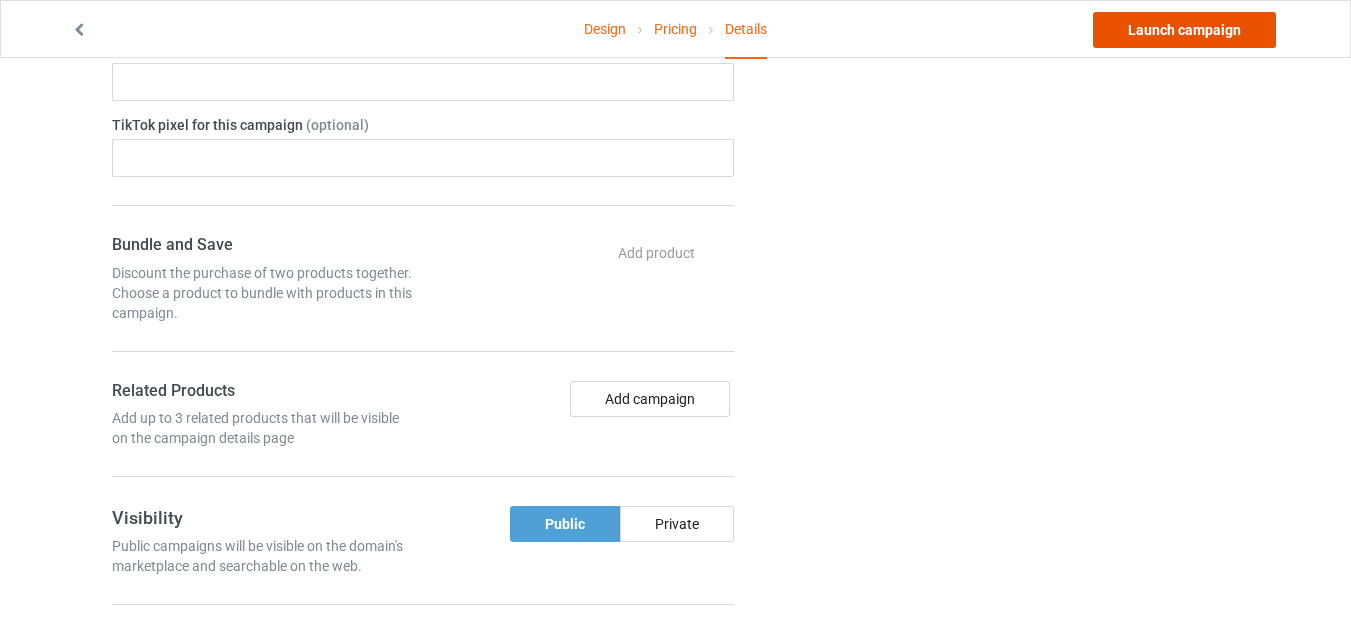 click on "Launch campaign" at bounding box center (1184, 30) 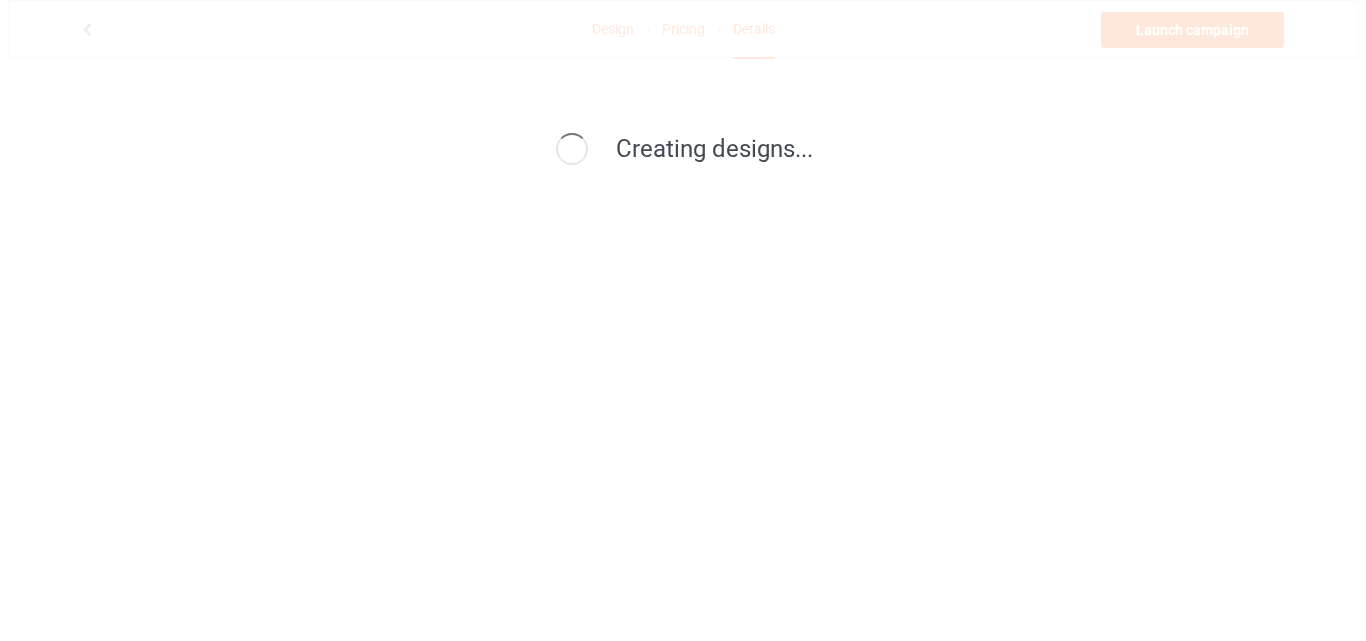scroll, scrollTop: 0, scrollLeft: 0, axis: both 